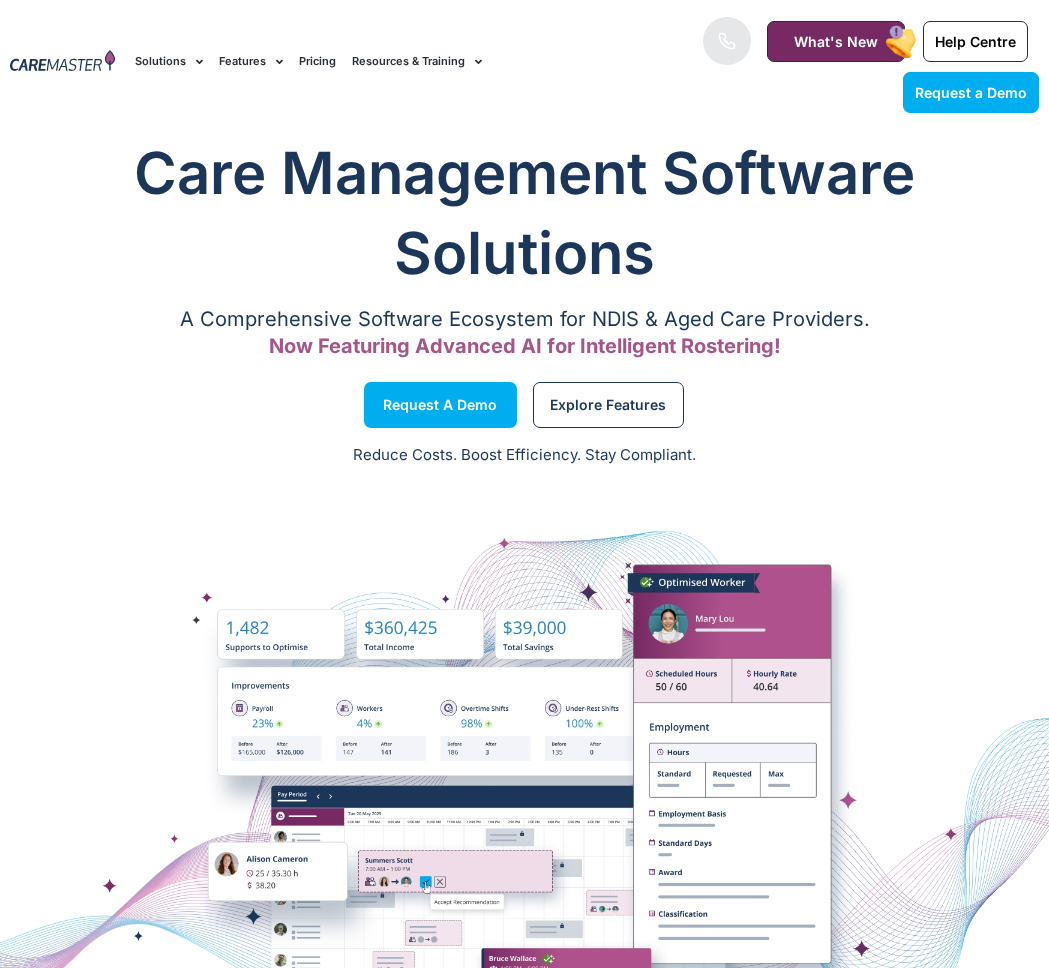 scroll, scrollTop: 0, scrollLeft: 0, axis: both 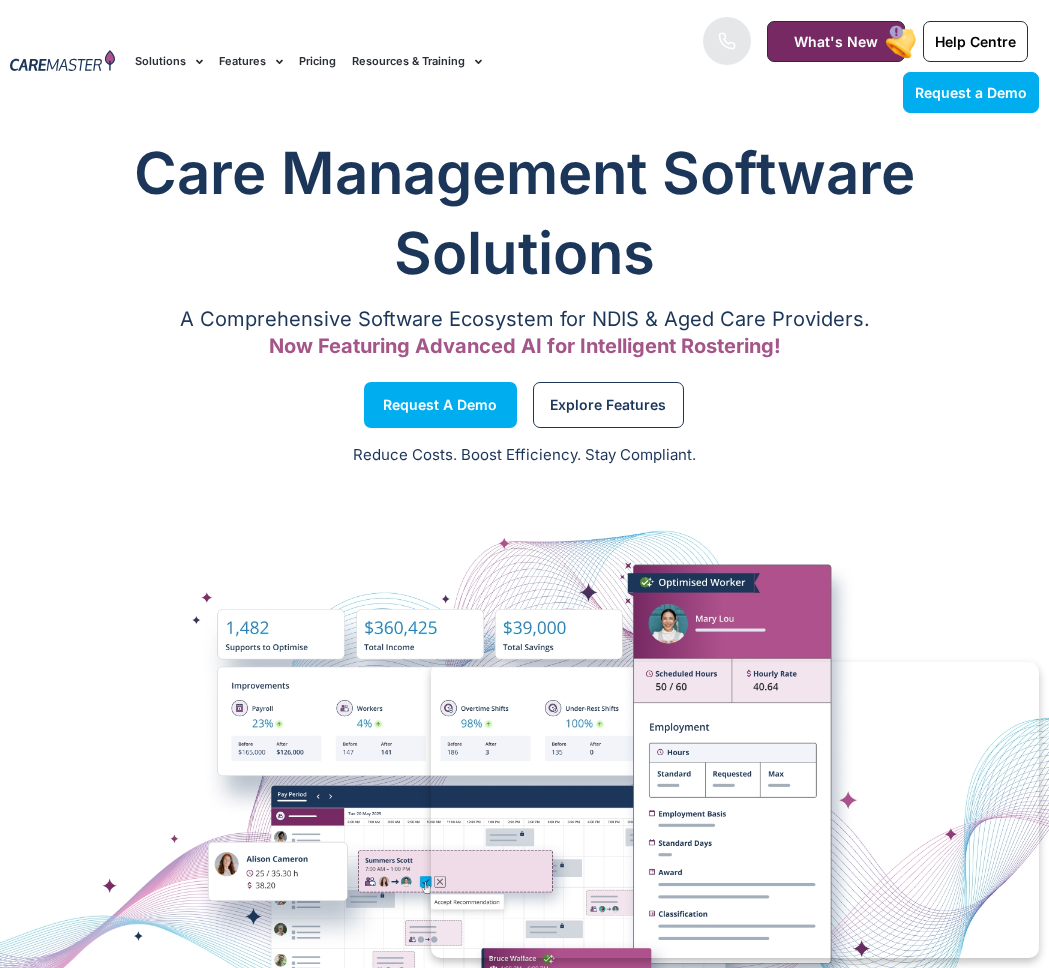 click on "Pricing" 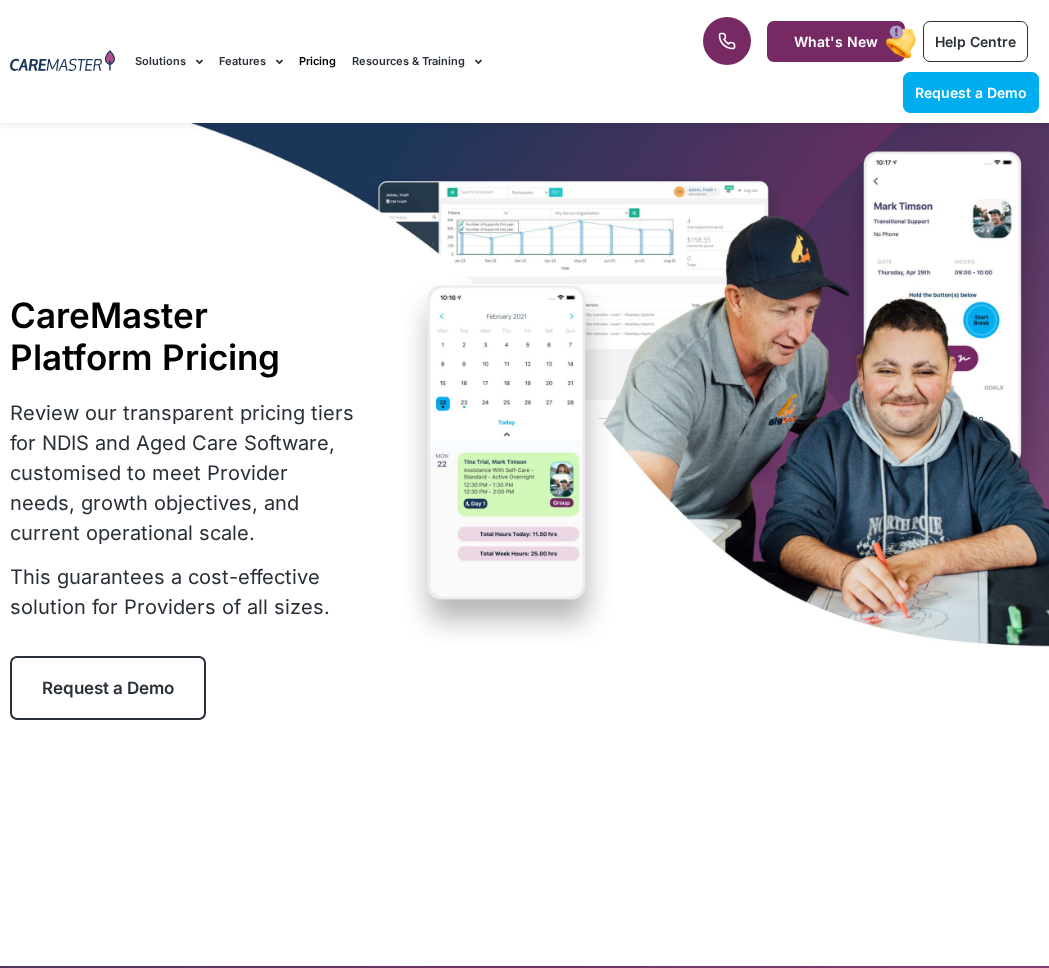 scroll, scrollTop: 0, scrollLeft: 0, axis: both 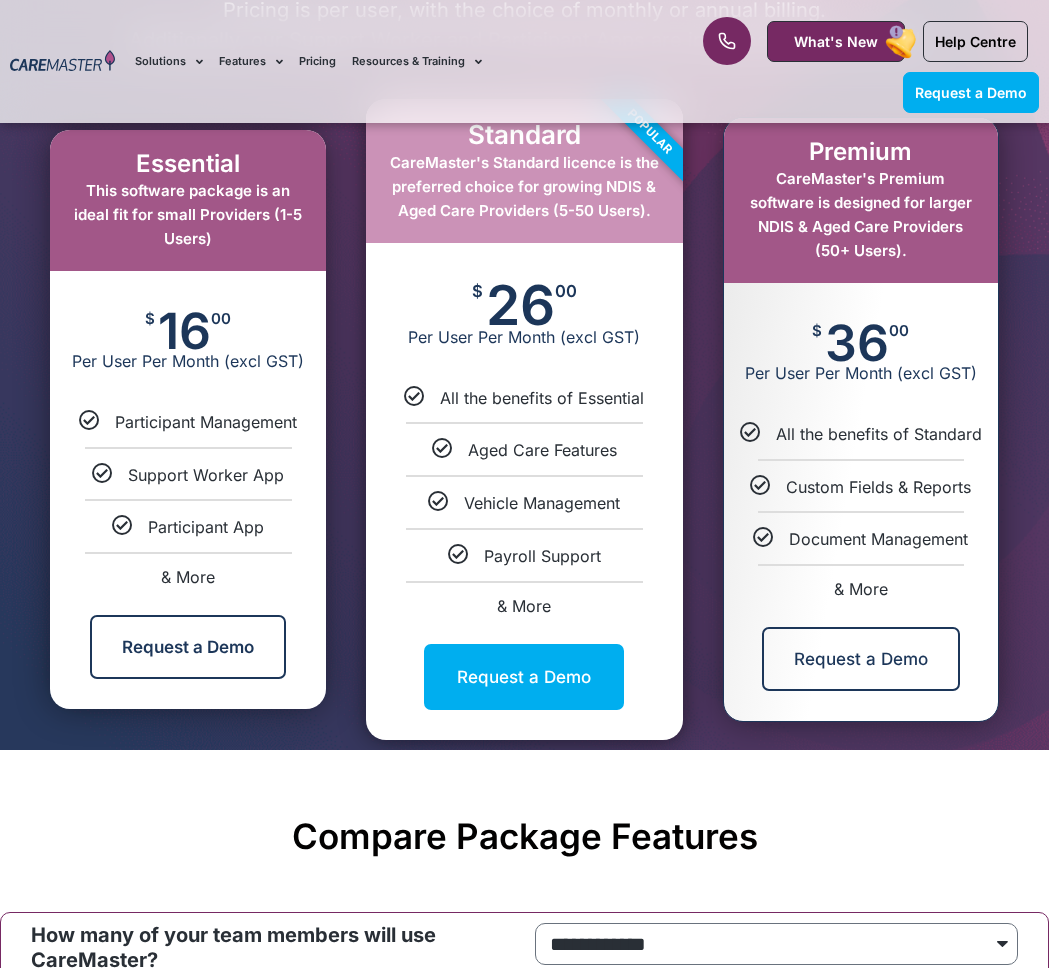 click on "Essential
This software package is an ideal fit for small Providers (1-5 Users)
$
16
00
Per User Per Month (excl GST)
Participant Management
Support Worker App
Participant App
& More
Request a Demo" at bounding box center (188, 419) 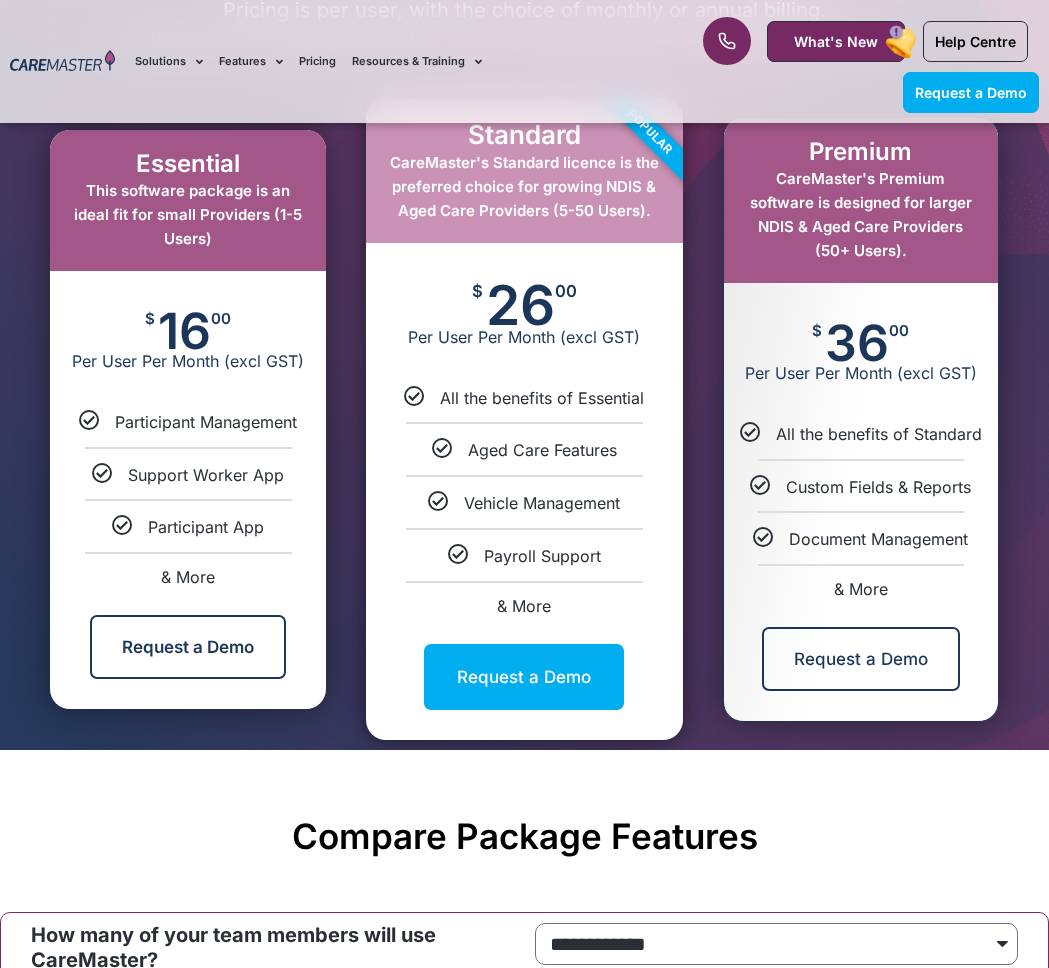 click on "Per User Per Month (excl GST)" at bounding box center (188, 361) 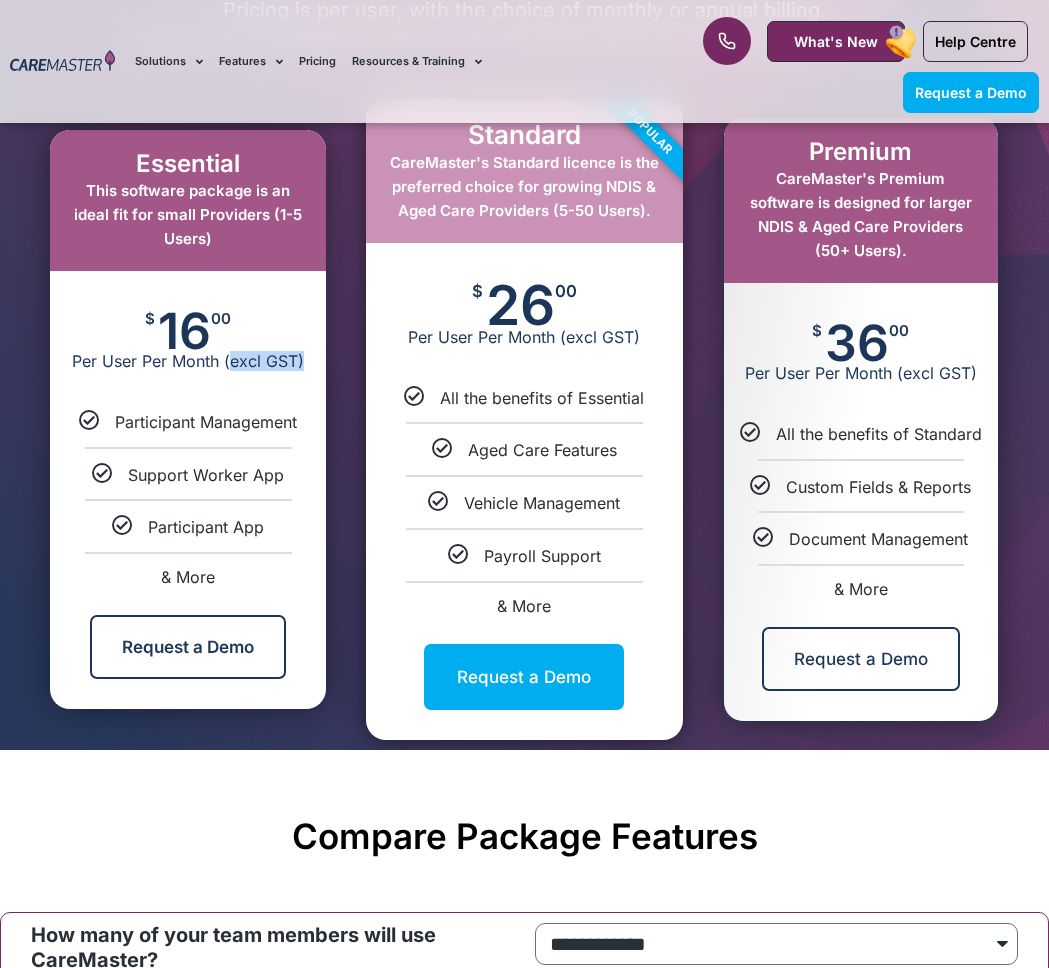drag, startPoint x: 229, startPoint y: 358, endPoint x: 302, endPoint y: 361, distance: 73.061615 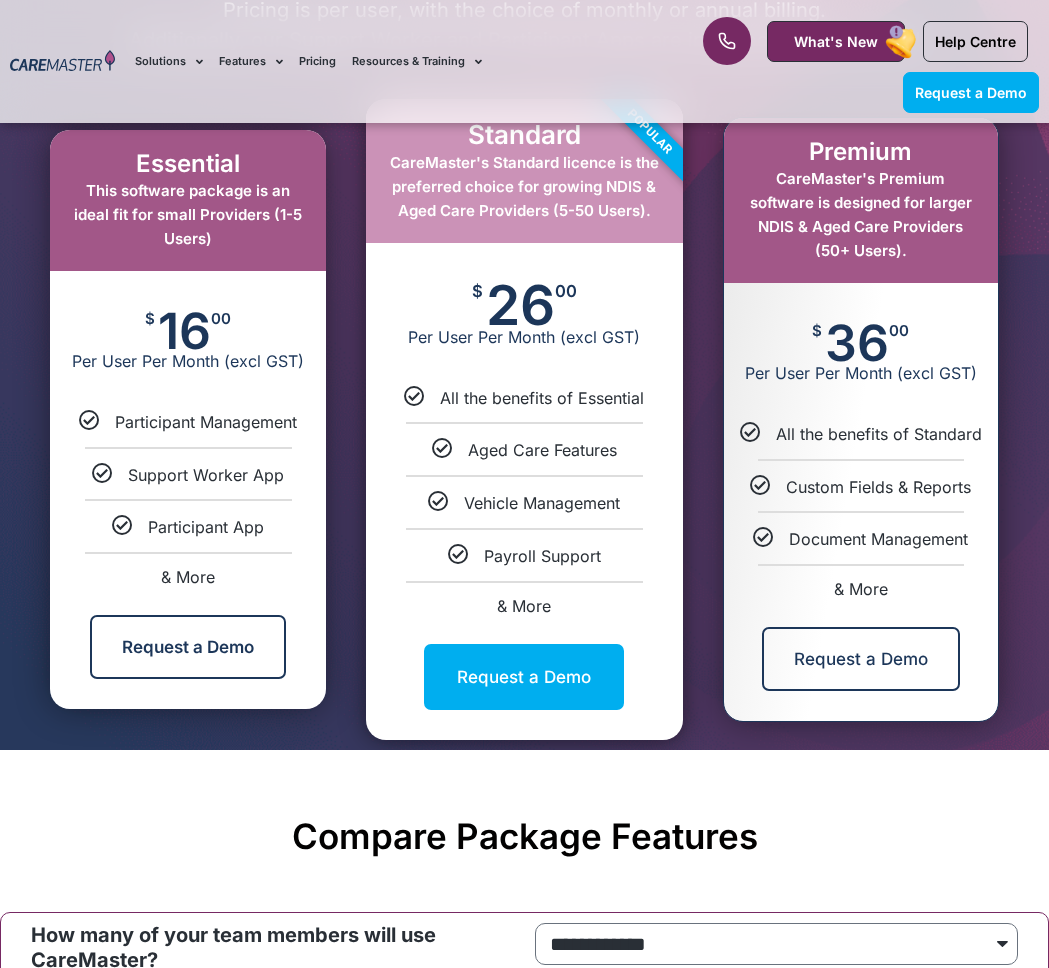 click on "Essential
This software package is an ideal fit for small Providers (1-5 Users)
$
16
00
Per User Per Month (excl GST)
Participant Management
Support Worker App
Participant App
& More
Request a Demo" at bounding box center (188, 419) 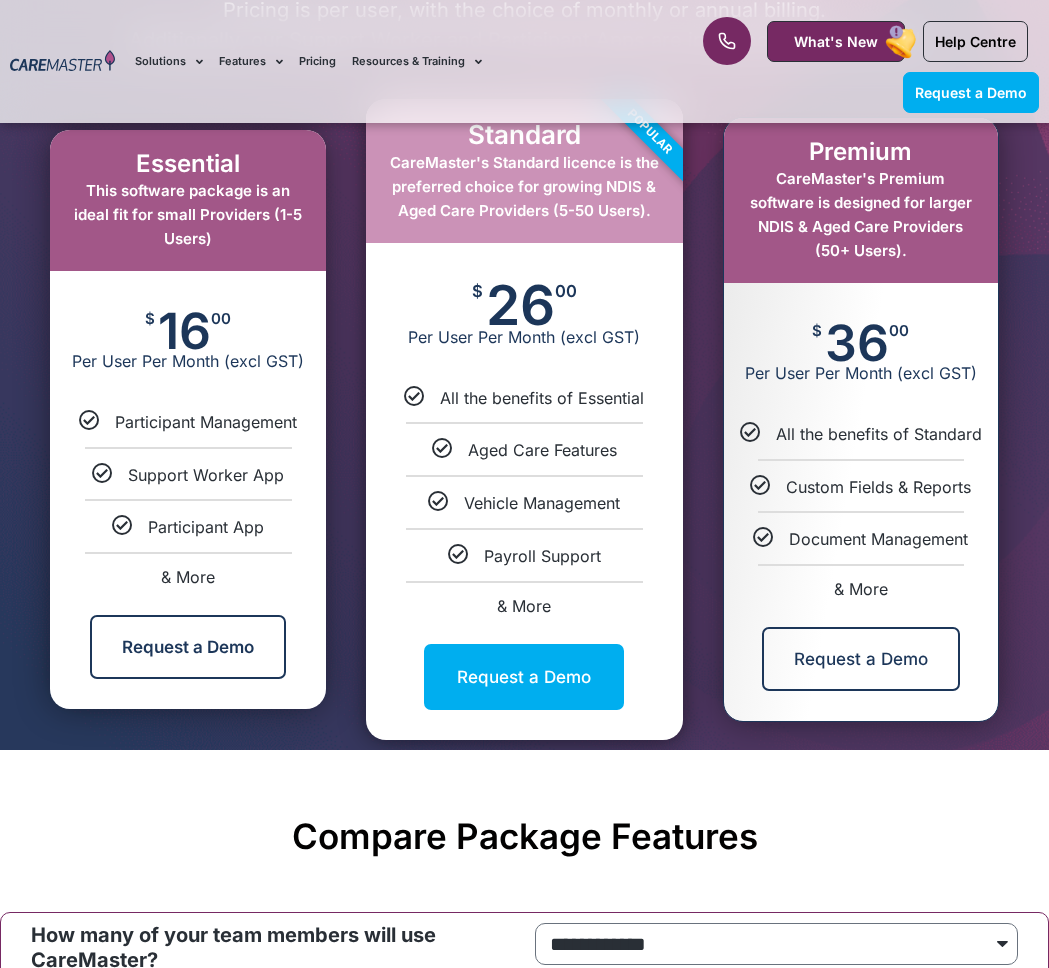 scroll, scrollTop: 991, scrollLeft: 0, axis: vertical 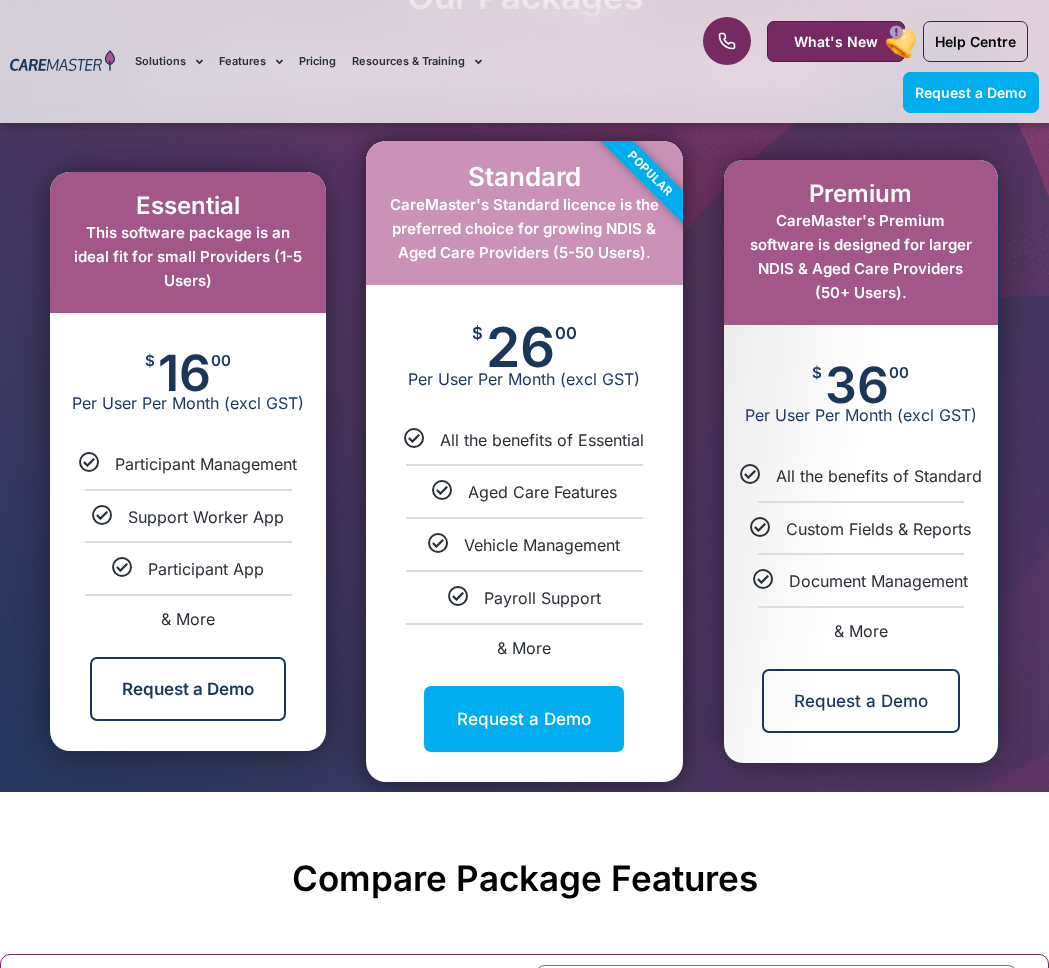 click on "Essential
This software package is an ideal fit for small Providers (1-5 Users)
$
16
00
Per User Per Month (excl GST)
Participant Management
Support Worker App
Participant App
& More
Request a Demo" at bounding box center [188, 461] 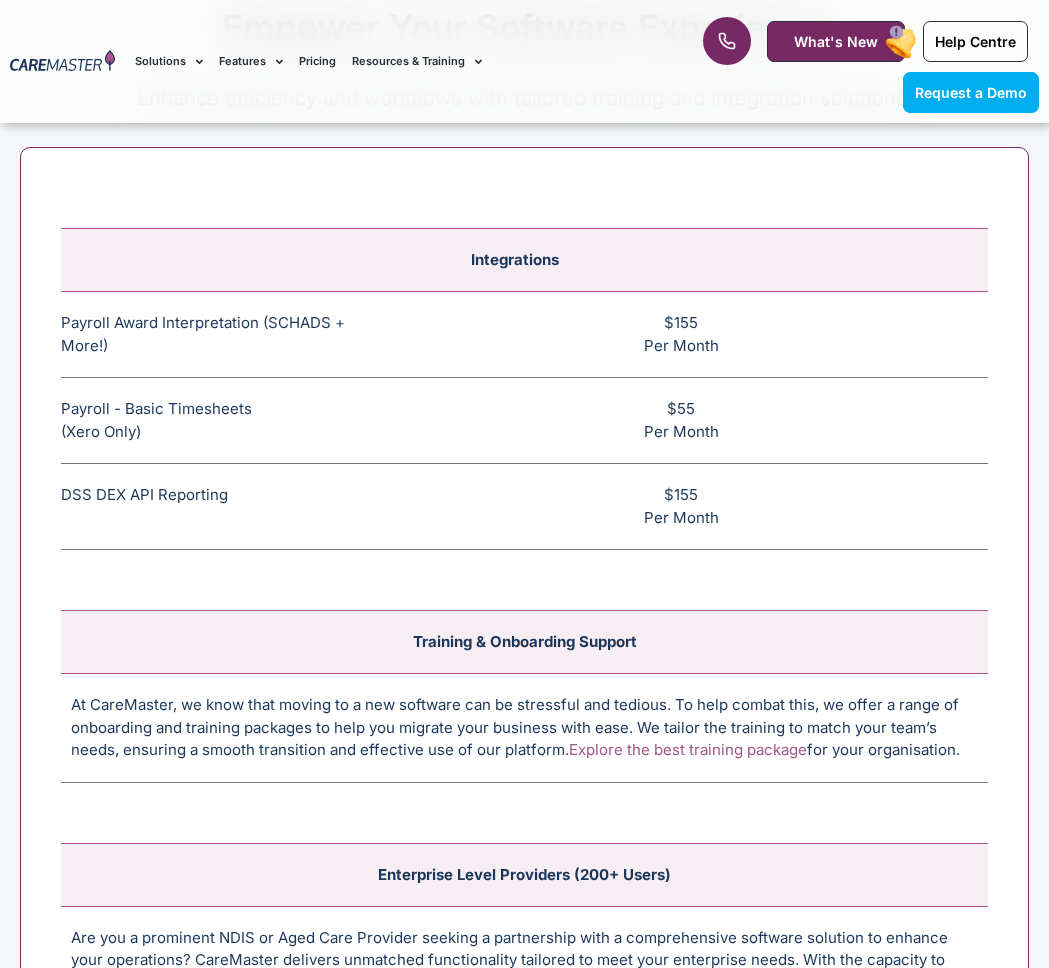 scroll, scrollTop: 7271, scrollLeft: 0, axis: vertical 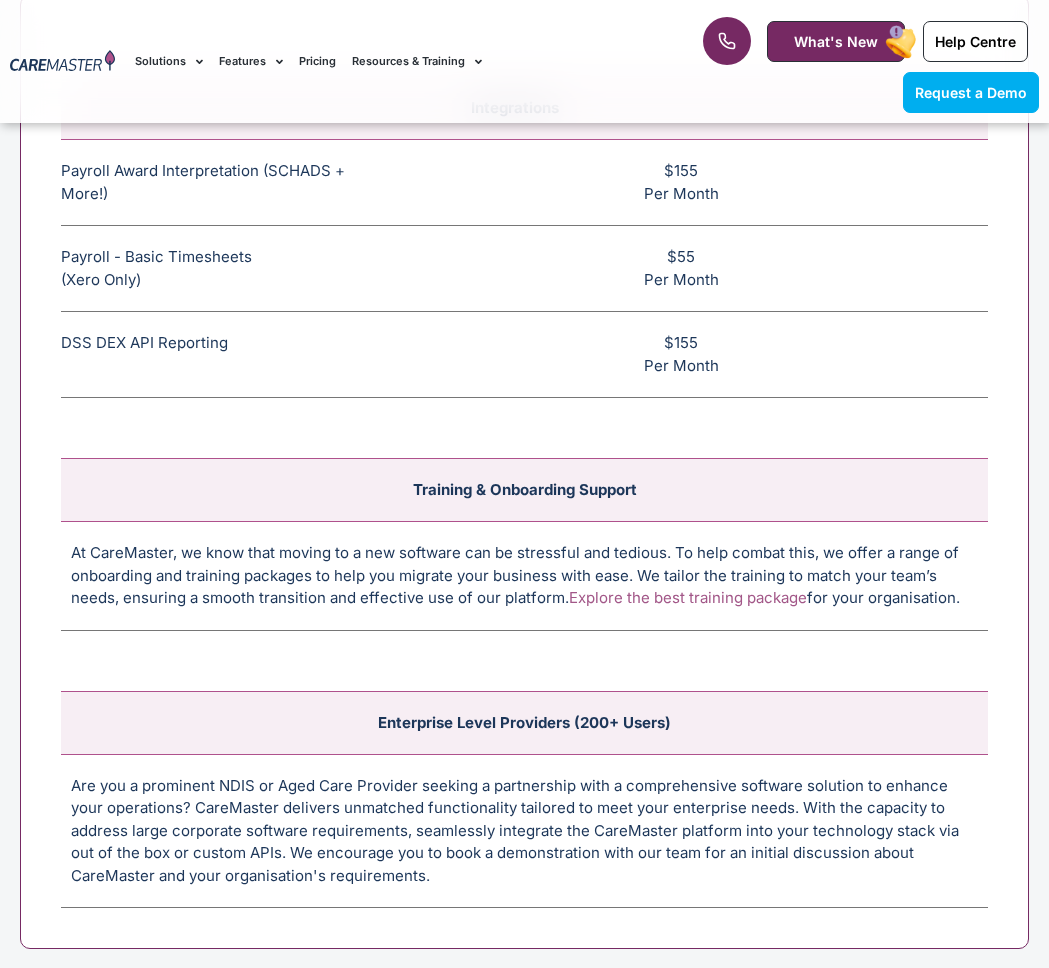 click at bounding box center [524, 671] 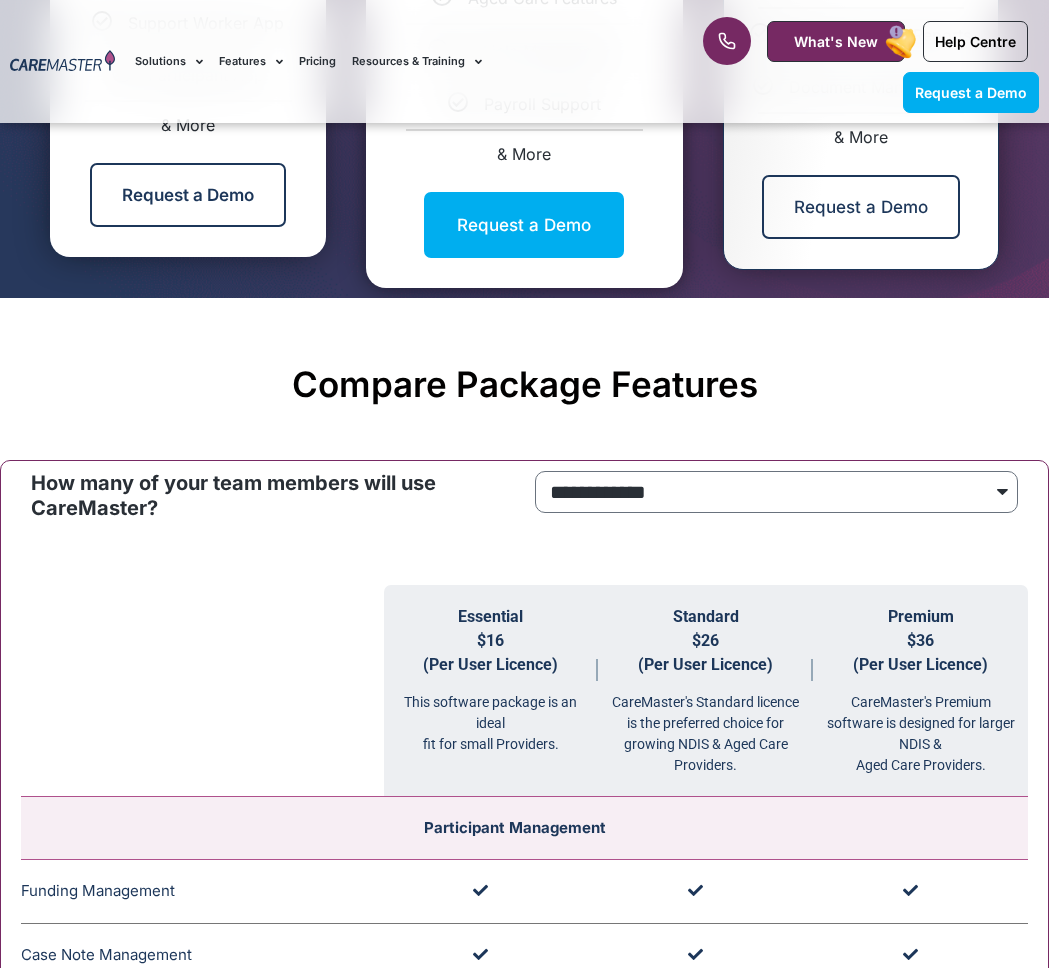 scroll, scrollTop: 930, scrollLeft: 0, axis: vertical 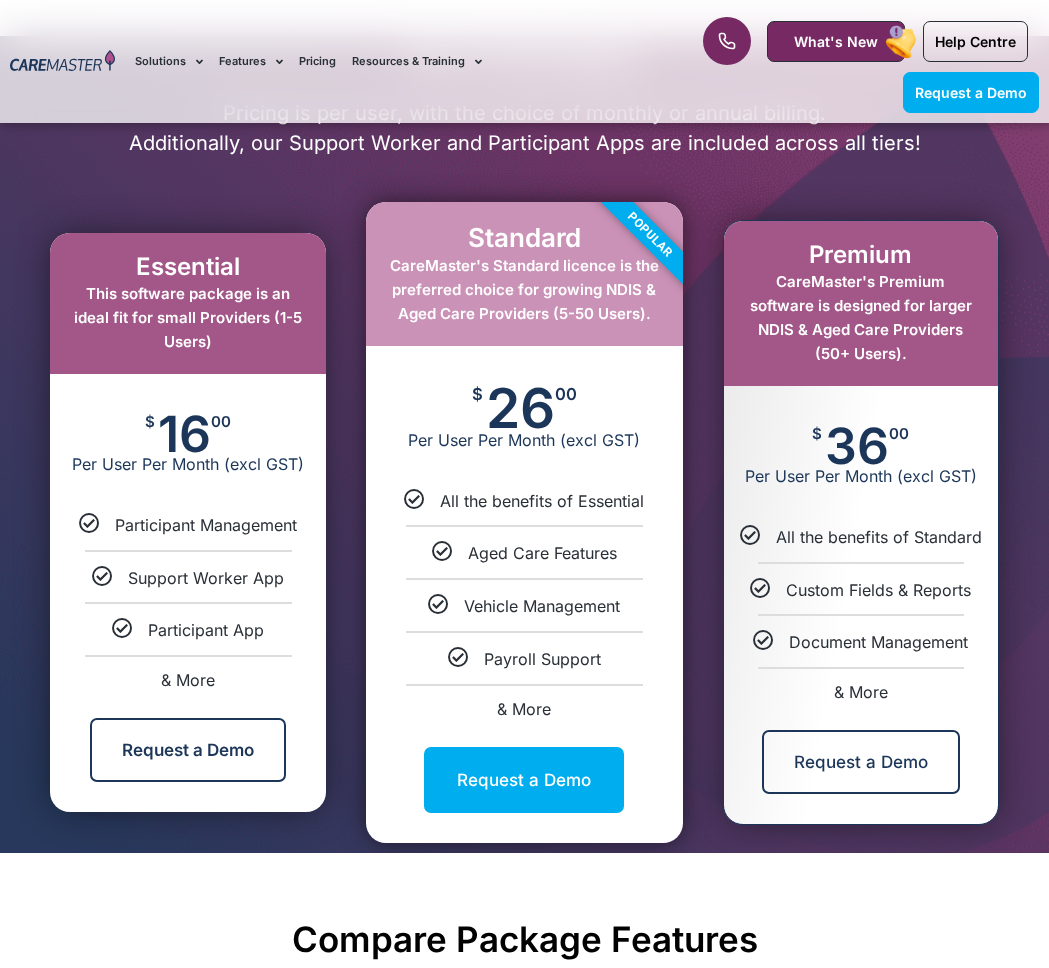 click on "Premium
CareMaster's Premium software is designed for larger NDIS & Aged Care Providers (50+ Users).
$
36
00
Per User Per Month (excl GST)
All the benefits of Standard
Custom Fields & Reports
Document Management
& More
Request a Demo" at bounding box center [861, 522] 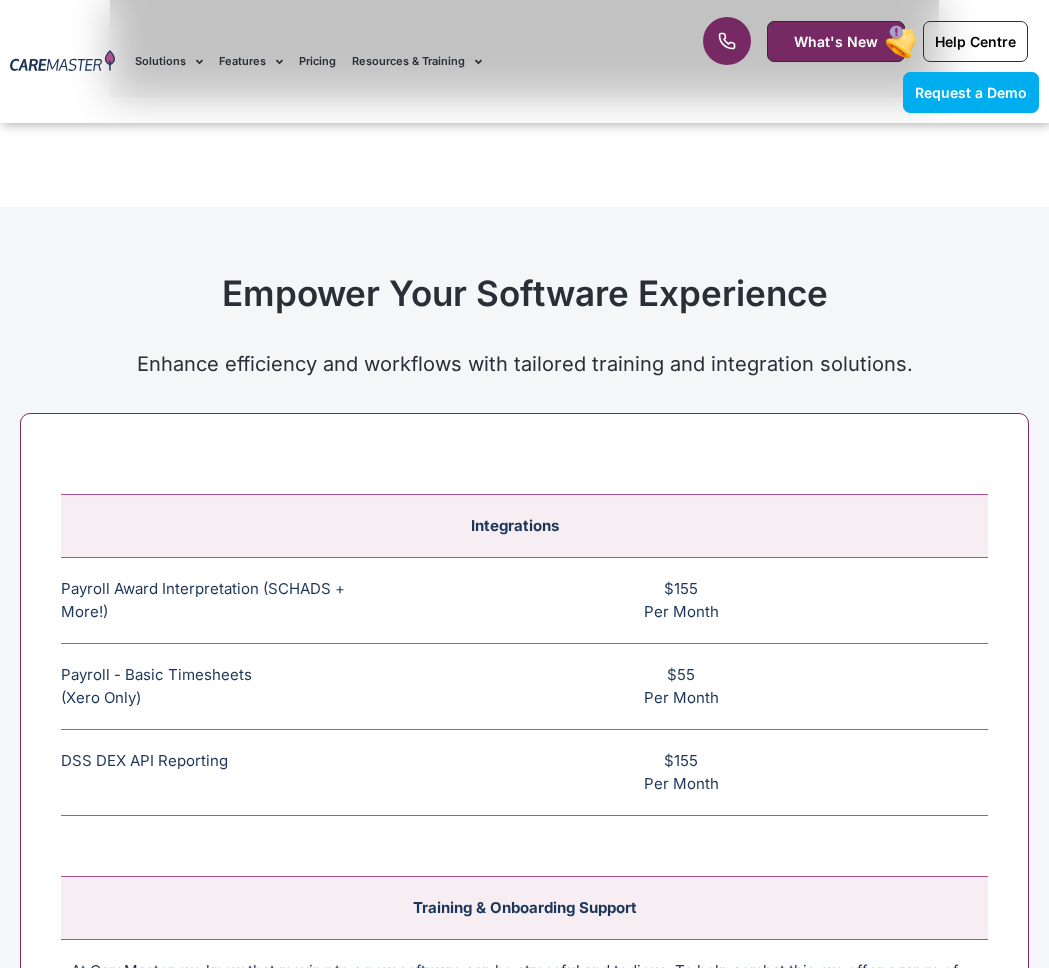 scroll, scrollTop: 6856, scrollLeft: 0, axis: vertical 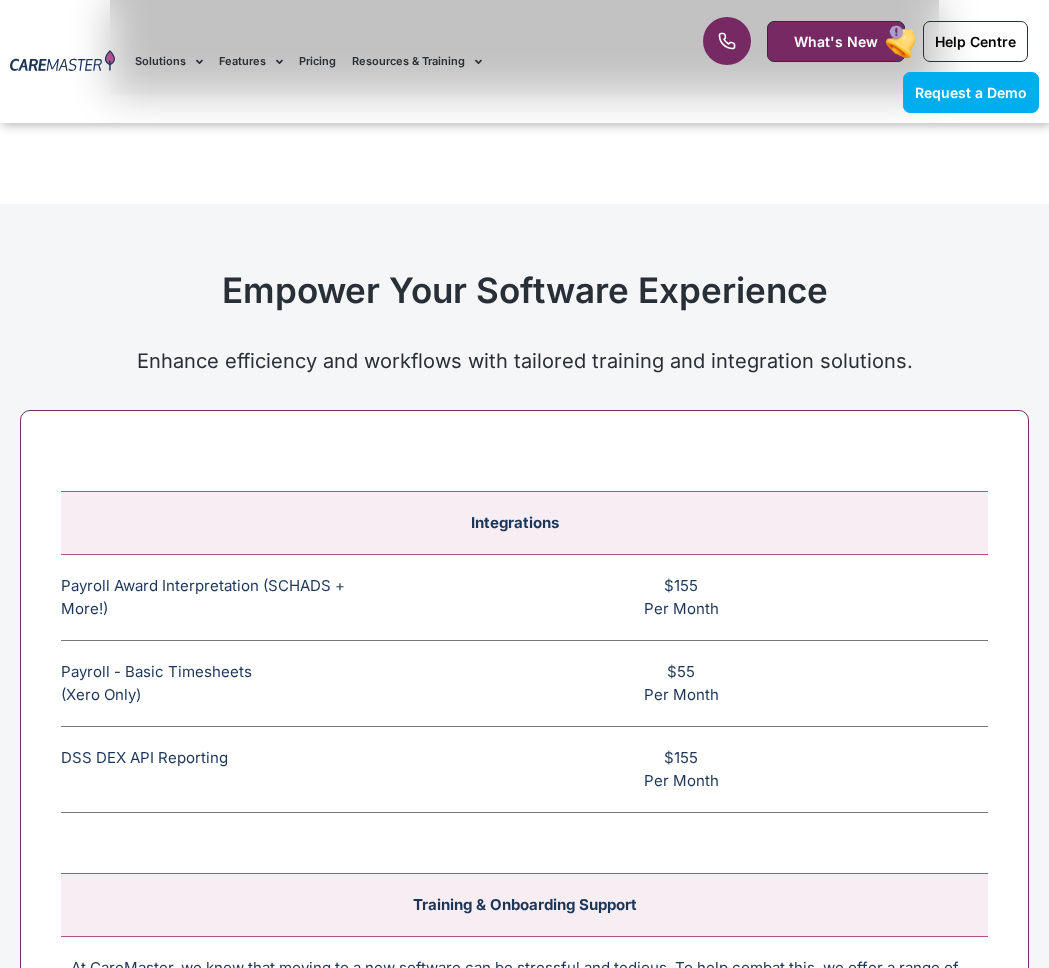 click on "$155  Per Month" at bounding box center (691, 598) 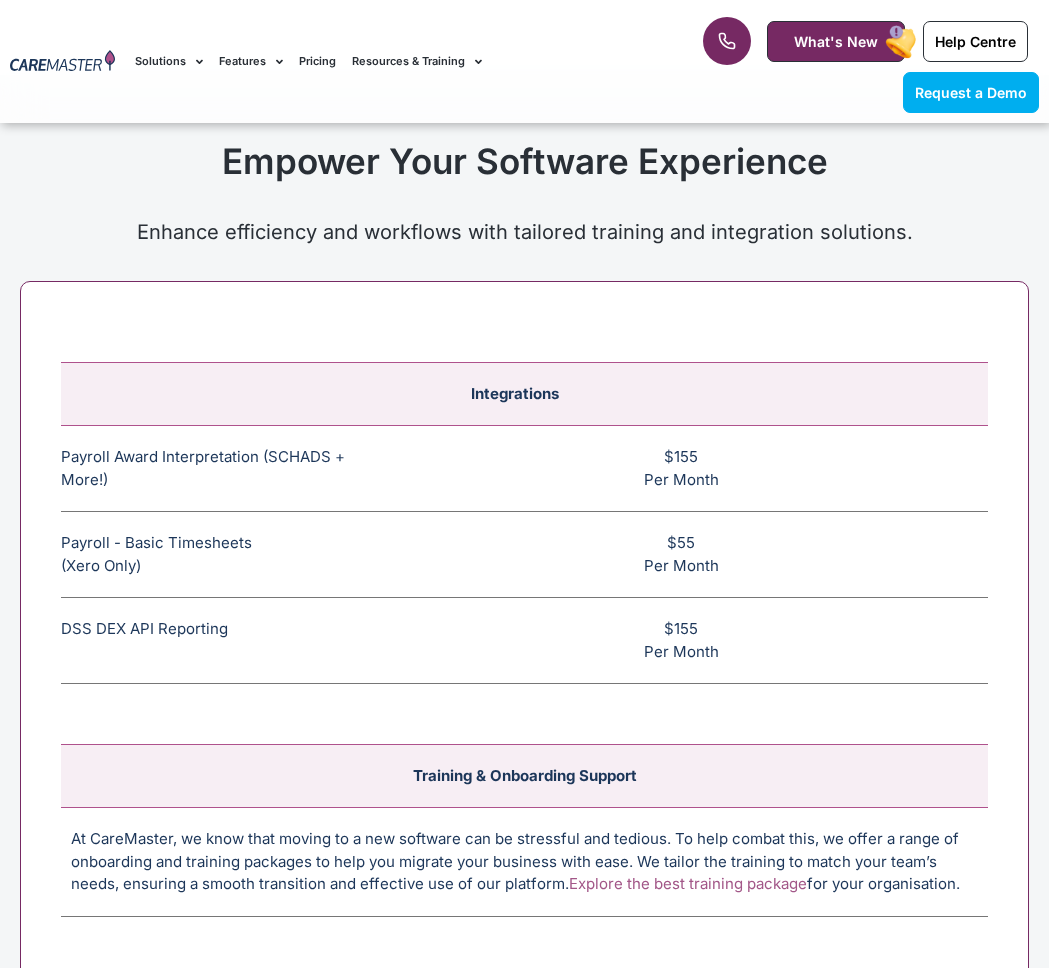click on "$155  Per Month" at bounding box center [691, 469] 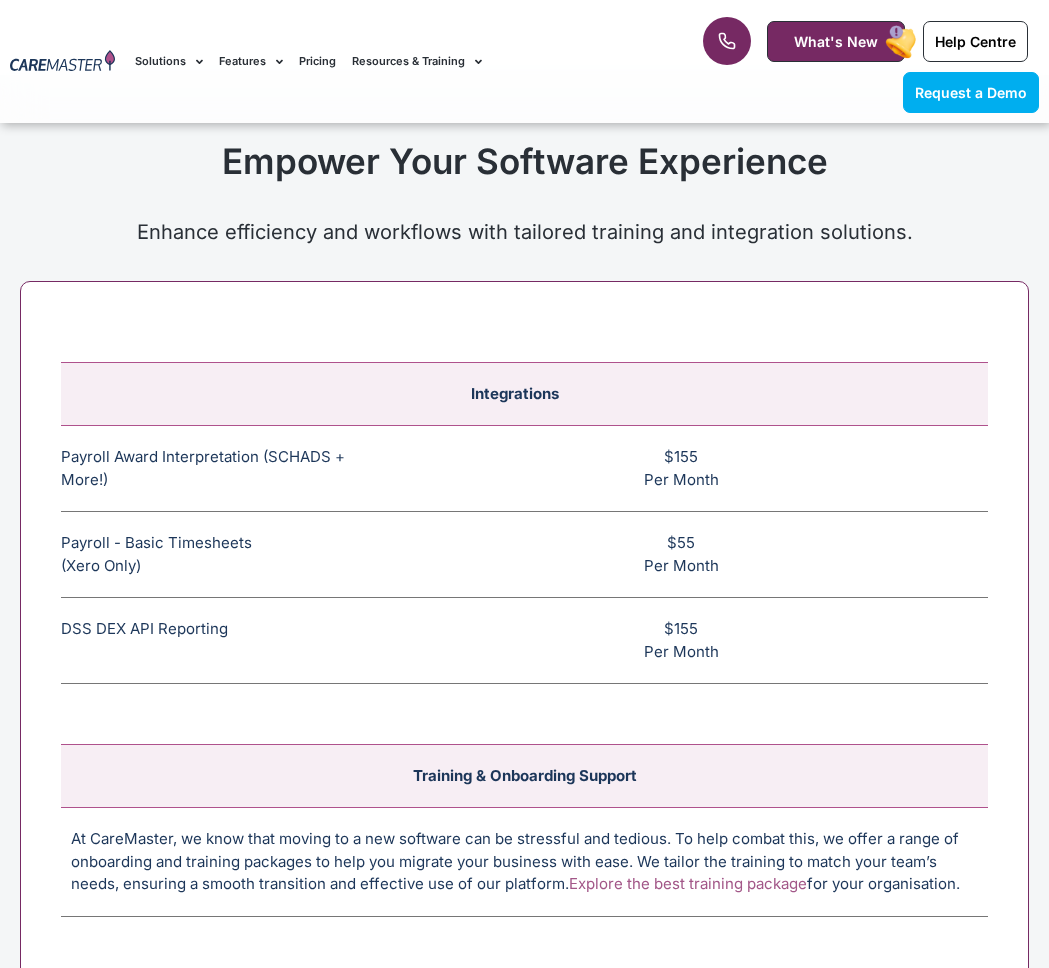 click on "$55  Per Month" at bounding box center (691, 555) 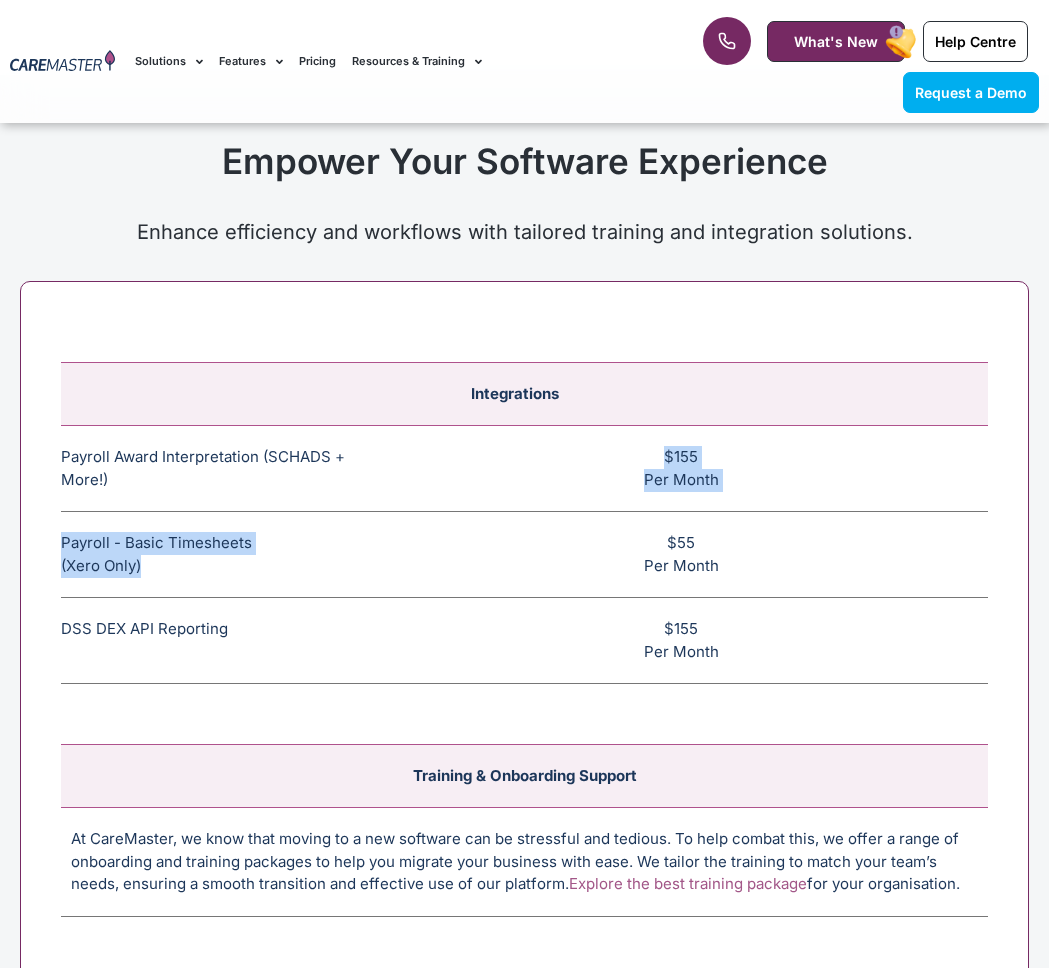 drag, startPoint x: 635, startPoint y: 430, endPoint x: 758, endPoint y: 512, distance: 147.8276 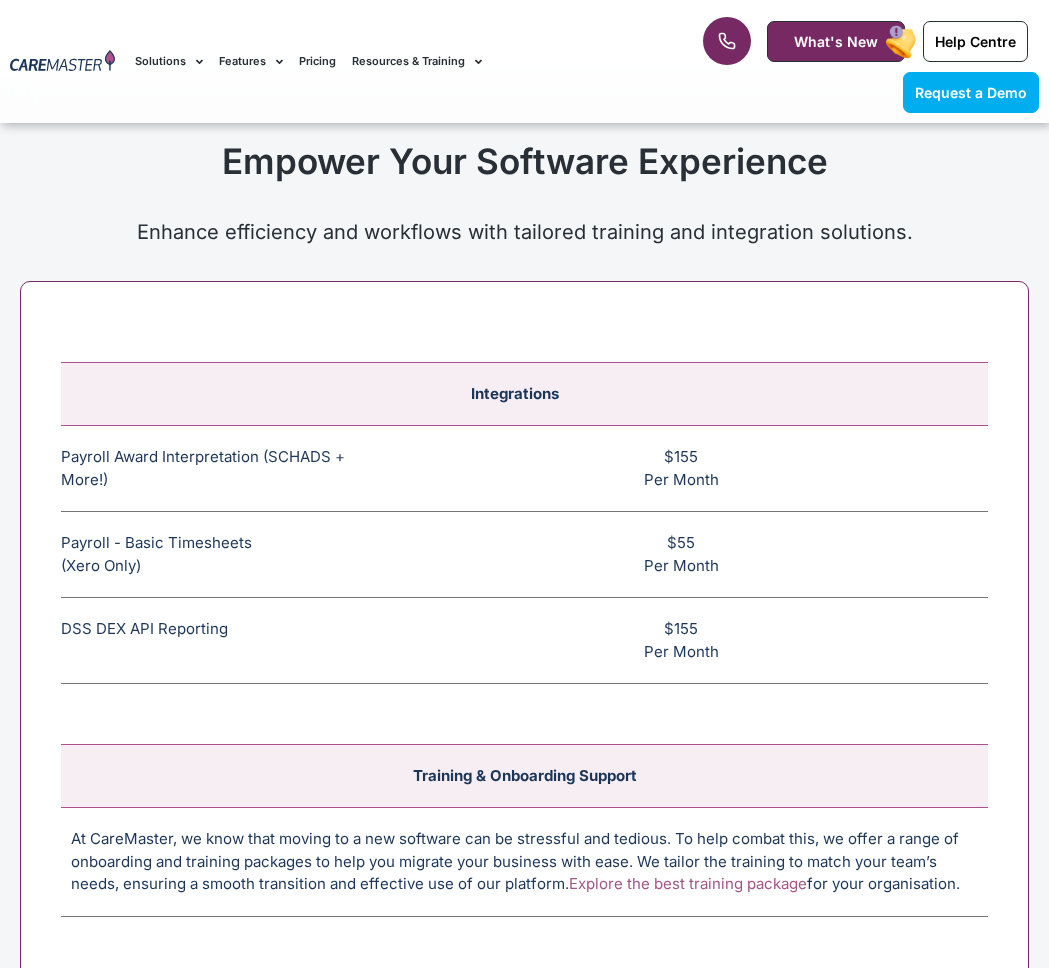 click on "$155  Per Month" at bounding box center [691, 469] 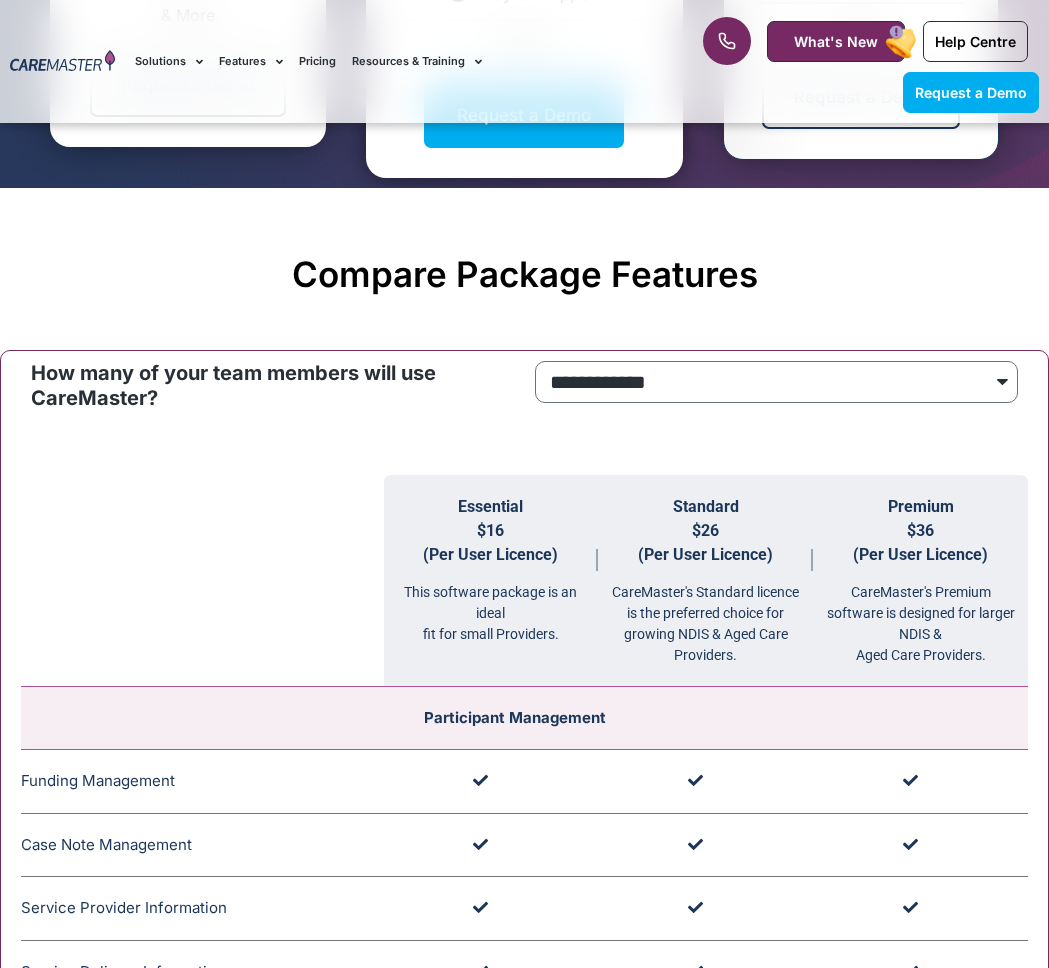 scroll, scrollTop: 1592, scrollLeft: 0, axis: vertical 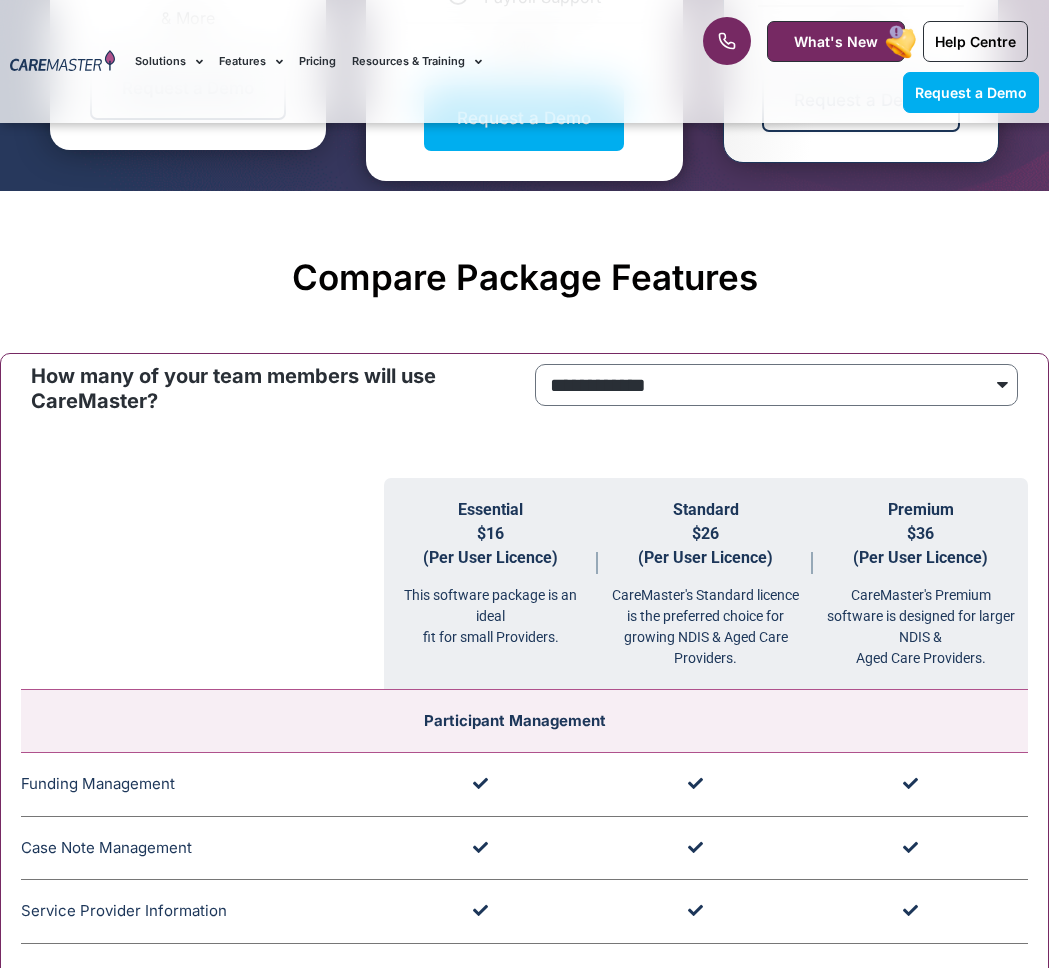 click at bounding box center (202, 584) 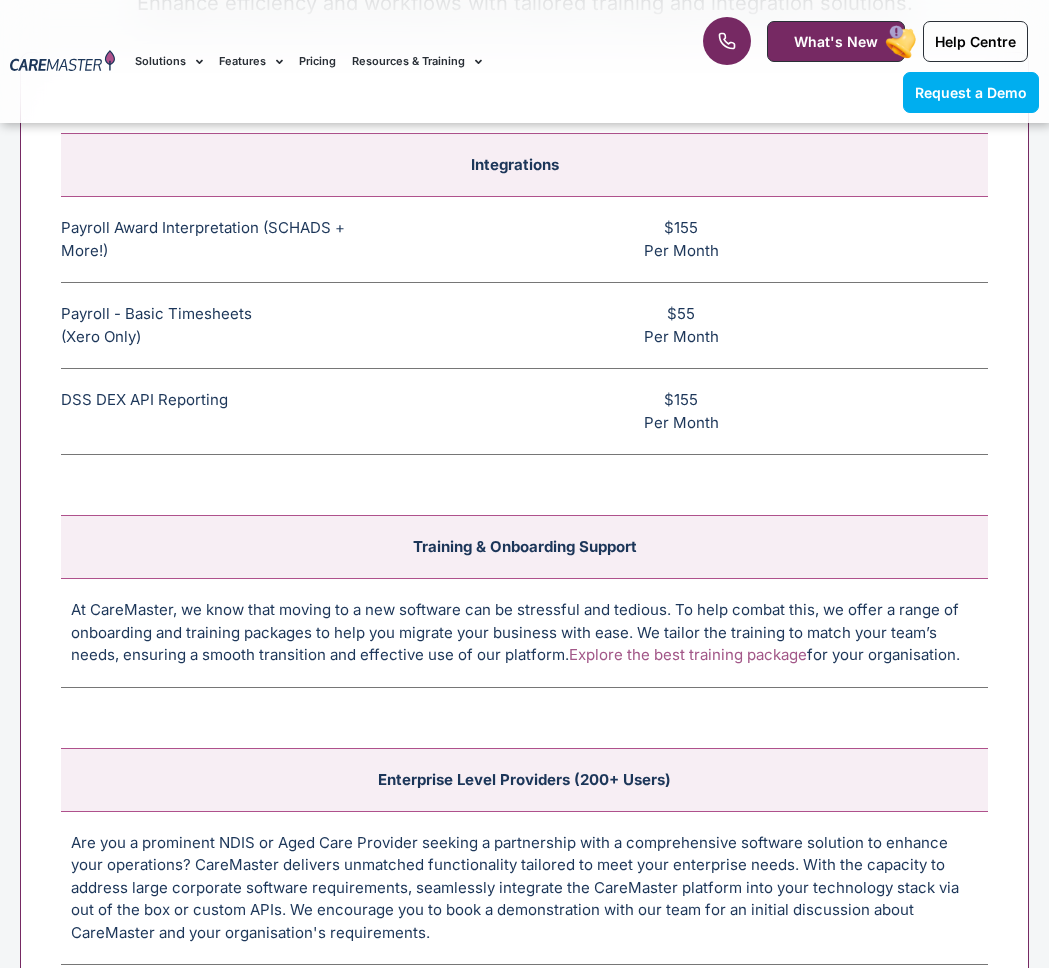 scroll, scrollTop: 7209, scrollLeft: 0, axis: vertical 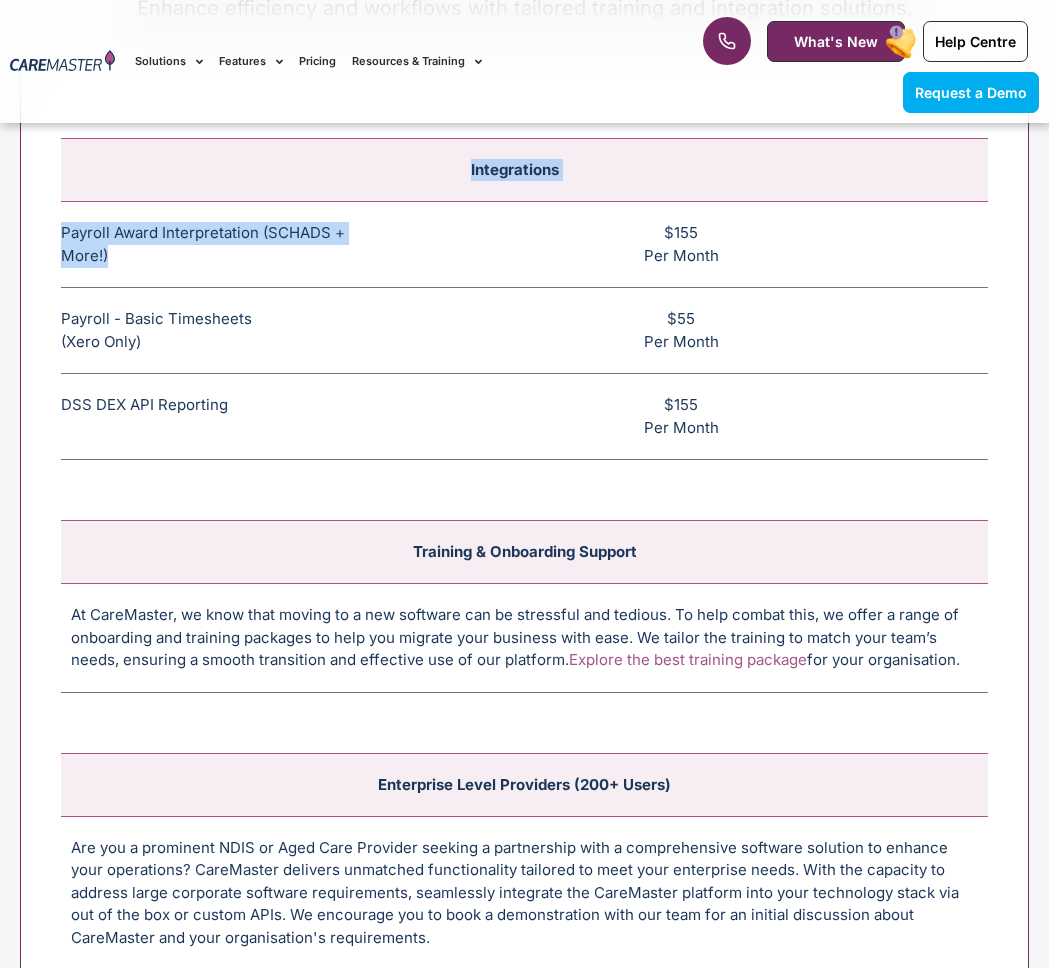 drag, startPoint x: 234, startPoint y: 252, endPoint x: 48, endPoint y: 215, distance: 189.64441 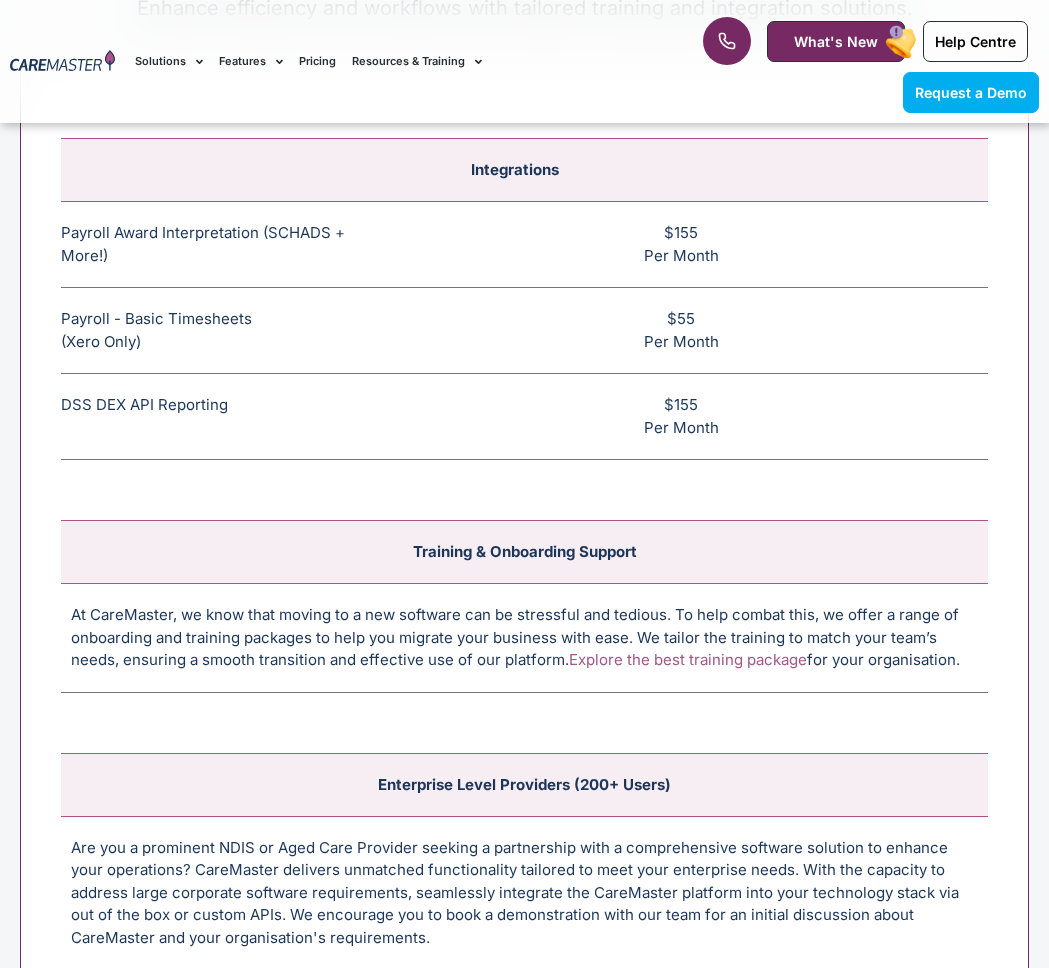 click on "Payroll Award
Interpretation (SCHADS + More!)
The SCHADS
Award
interpretation
ensures accurate
staff payments in
each payroll cycle.
Utilising a modern
award
interpretation
engine, it ensures
compliance with
the SCHADS
award, instilling
confidence in
payroll accuracy." at bounding box center [228, 245] 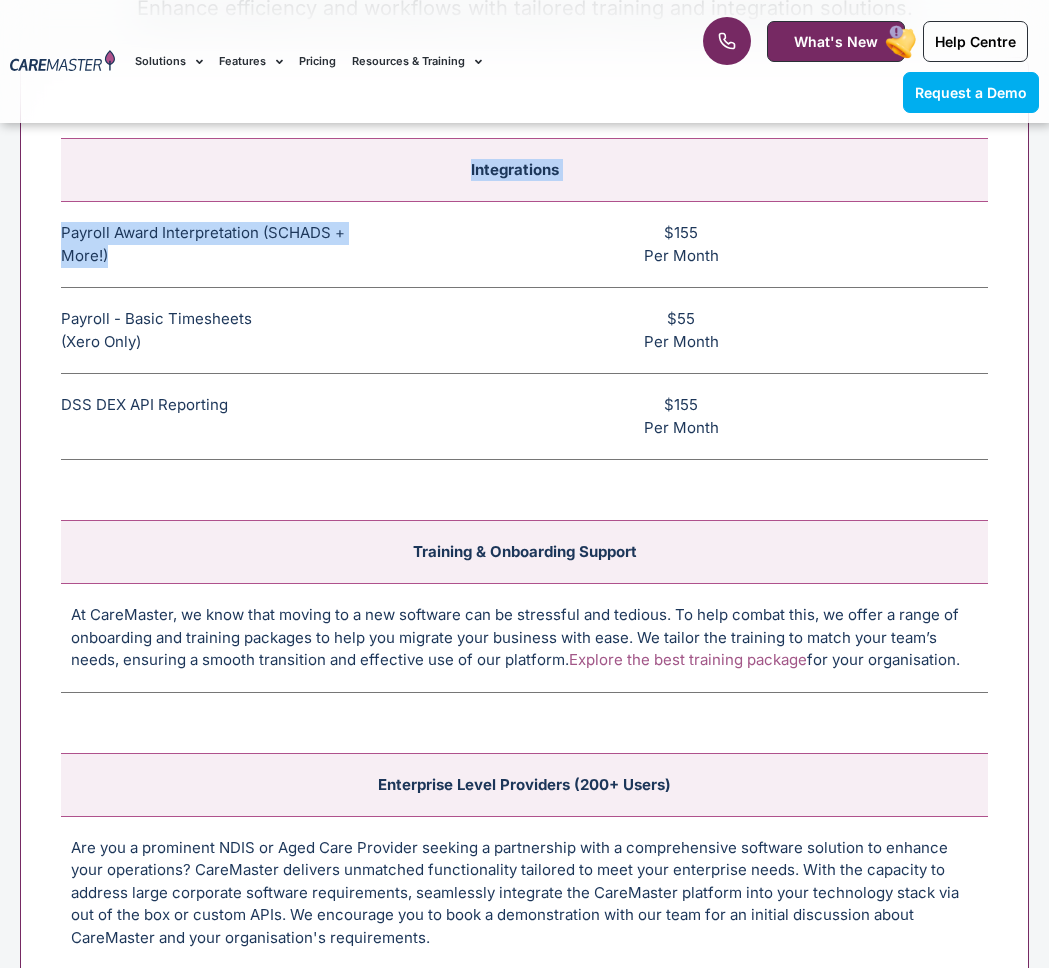 drag, startPoint x: 56, startPoint y: 226, endPoint x: 143, endPoint y: 259, distance: 93.04838 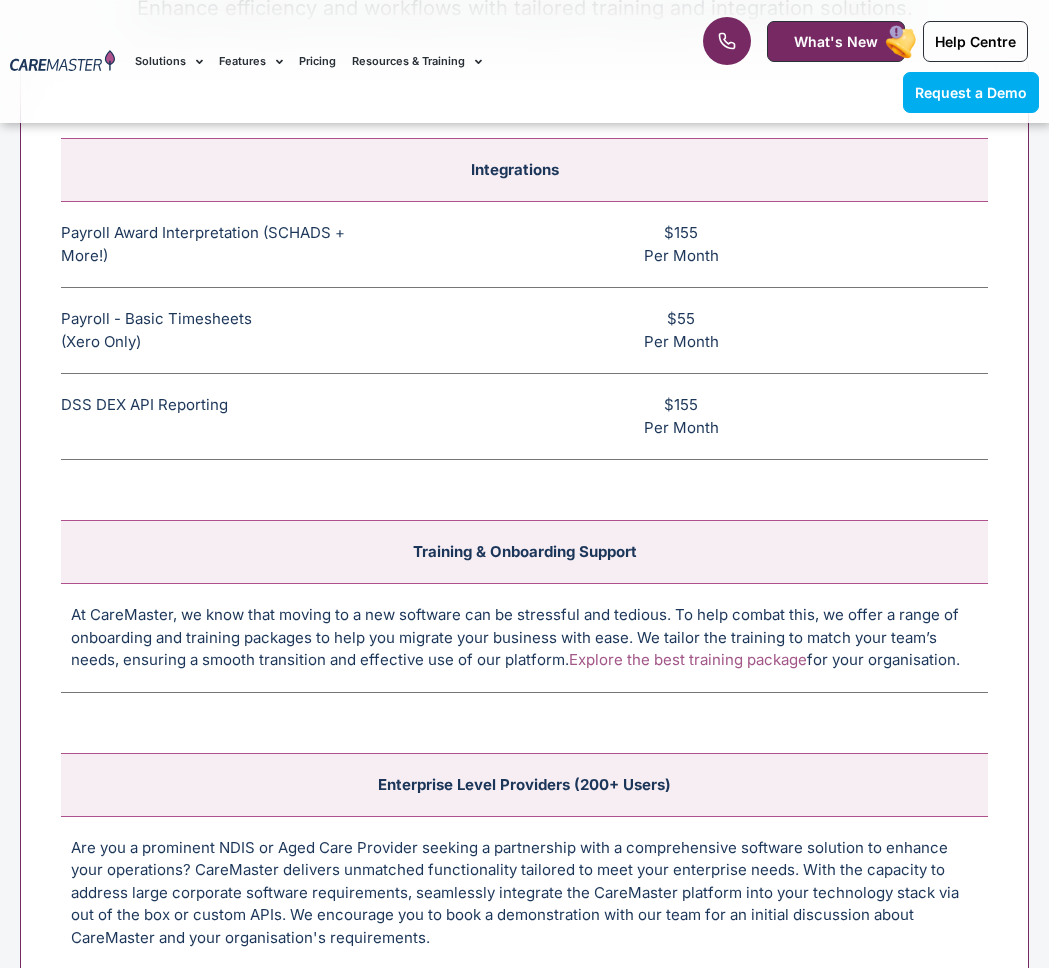 click on "$155  Per Month" at bounding box center [691, 245] 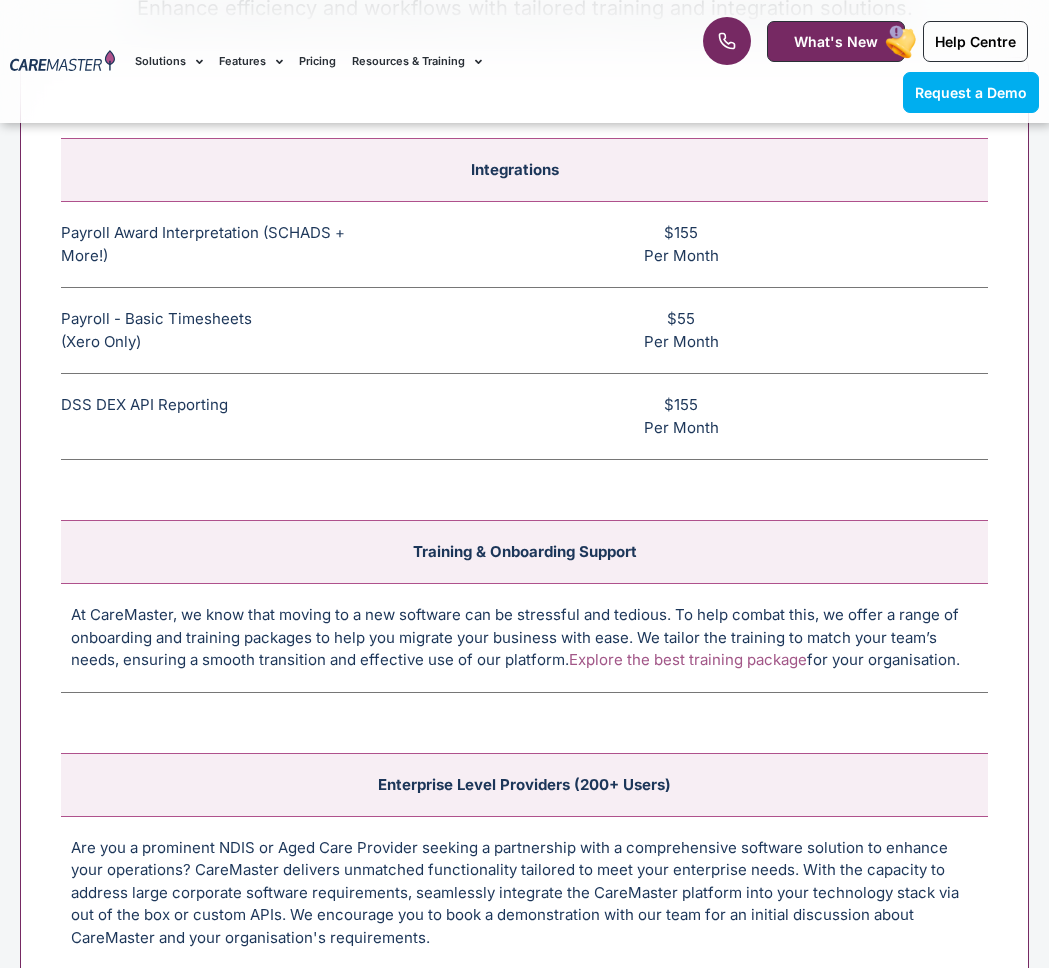 click on "$155  Per Month" at bounding box center [691, 245] 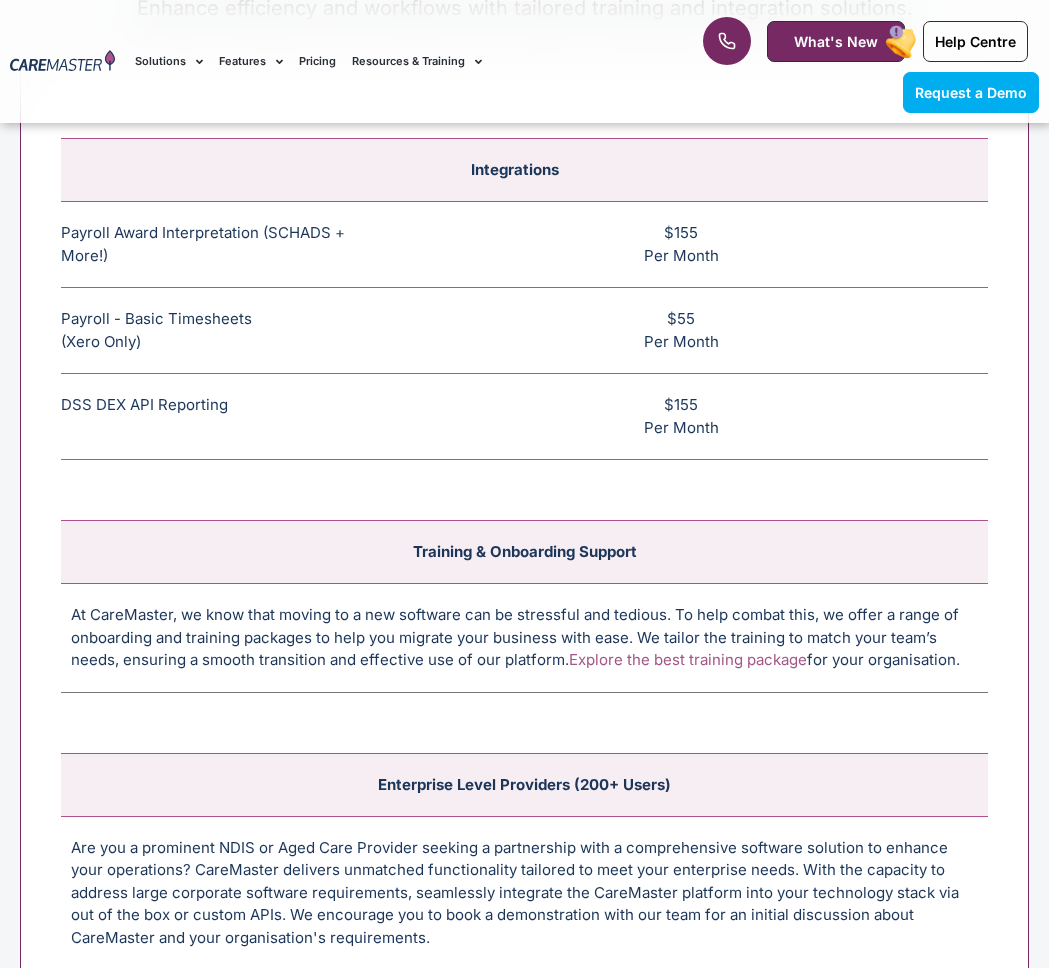 click on "$55  Per Month" at bounding box center [691, 331] 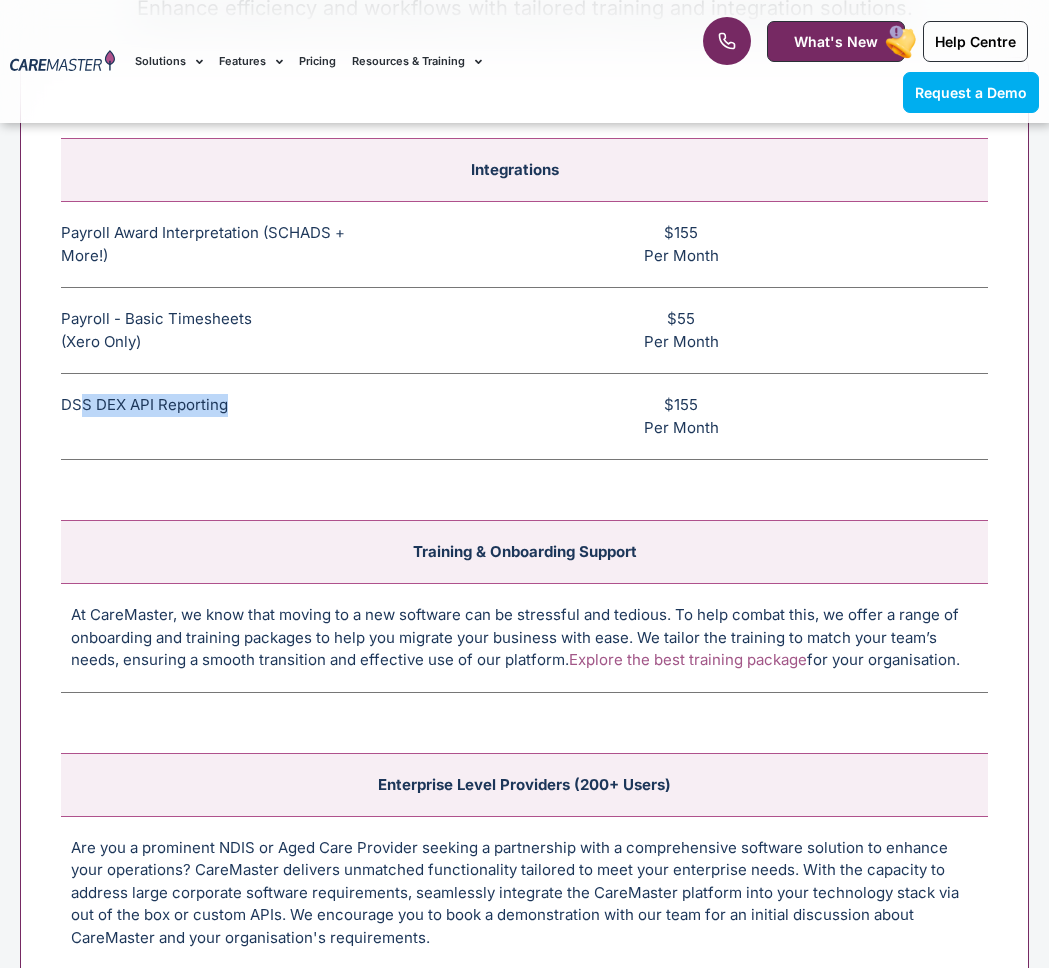 drag, startPoint x: 269, startPoint y: 391, endPoint x: 76, endPoint y: 392, distance: 193.0026 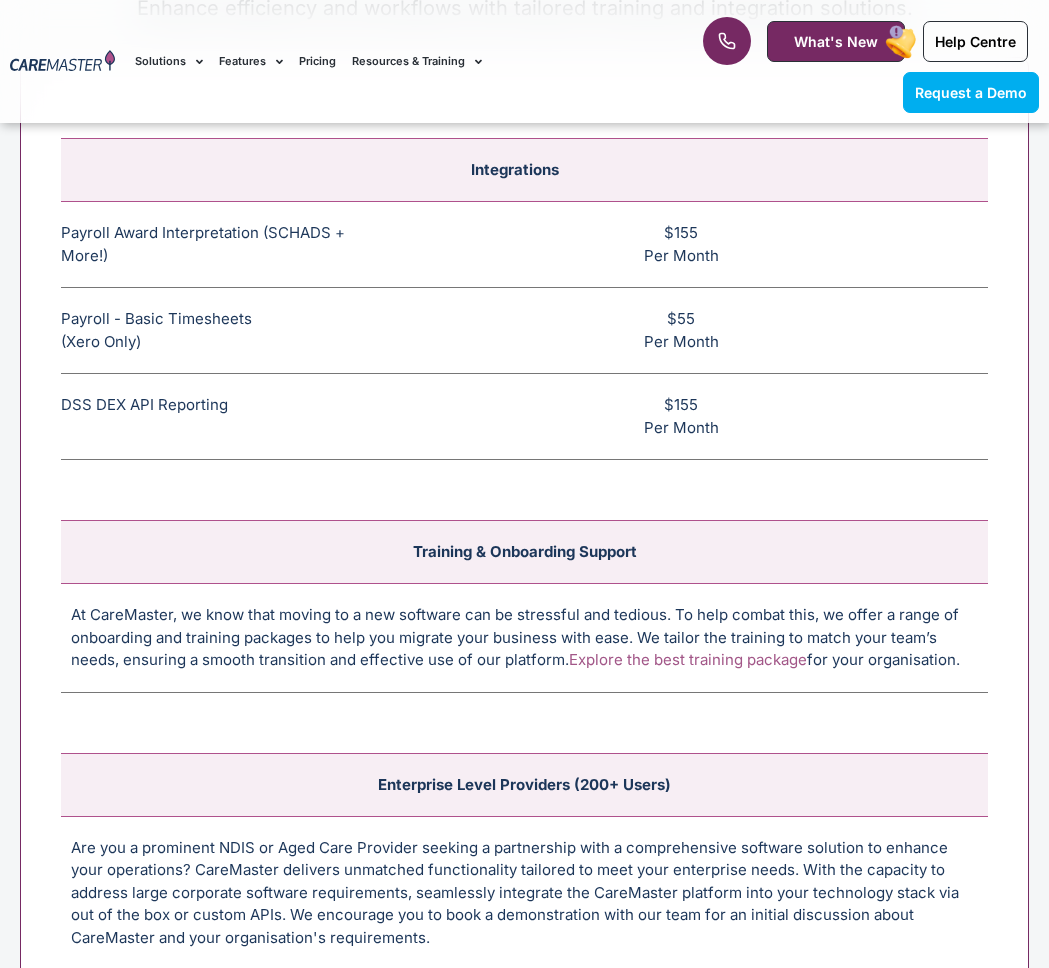 click on "$155  Per Month" at bounding box center [691, 417] 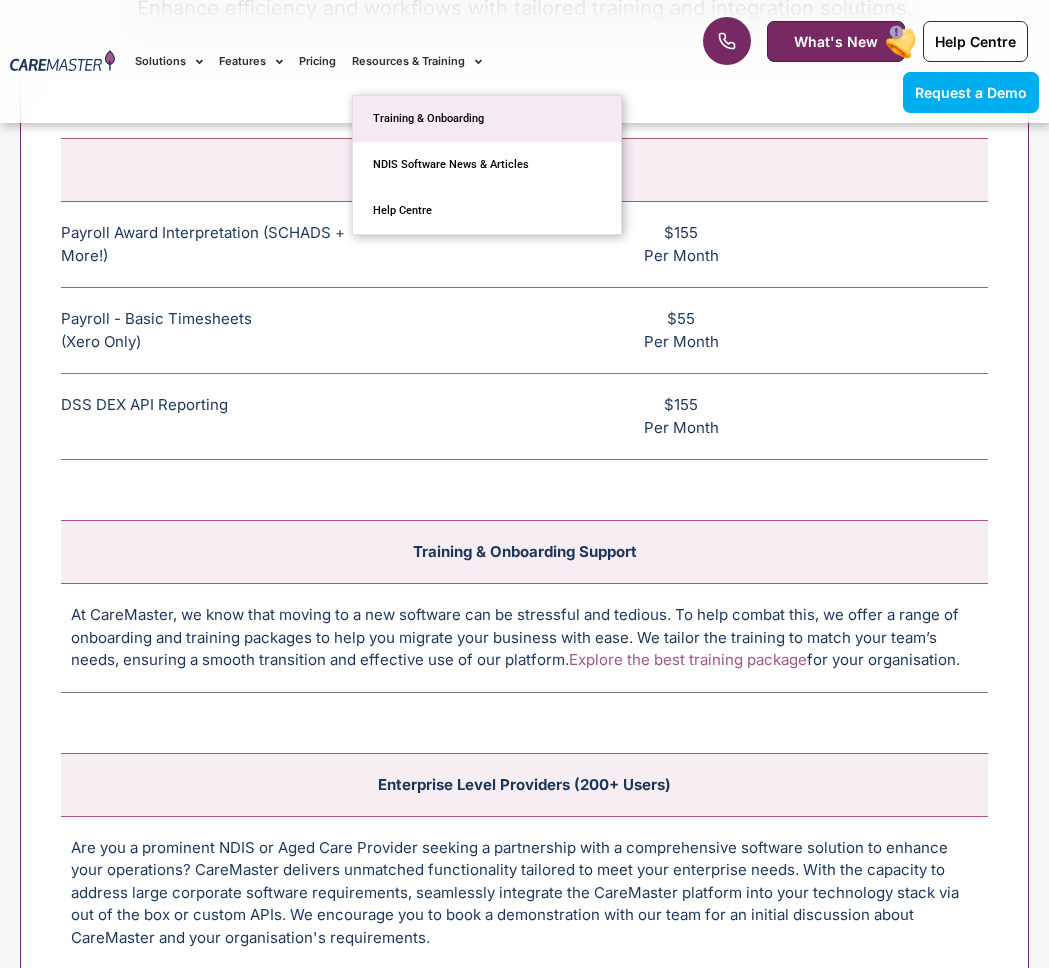 click on "Training & Onboarding" 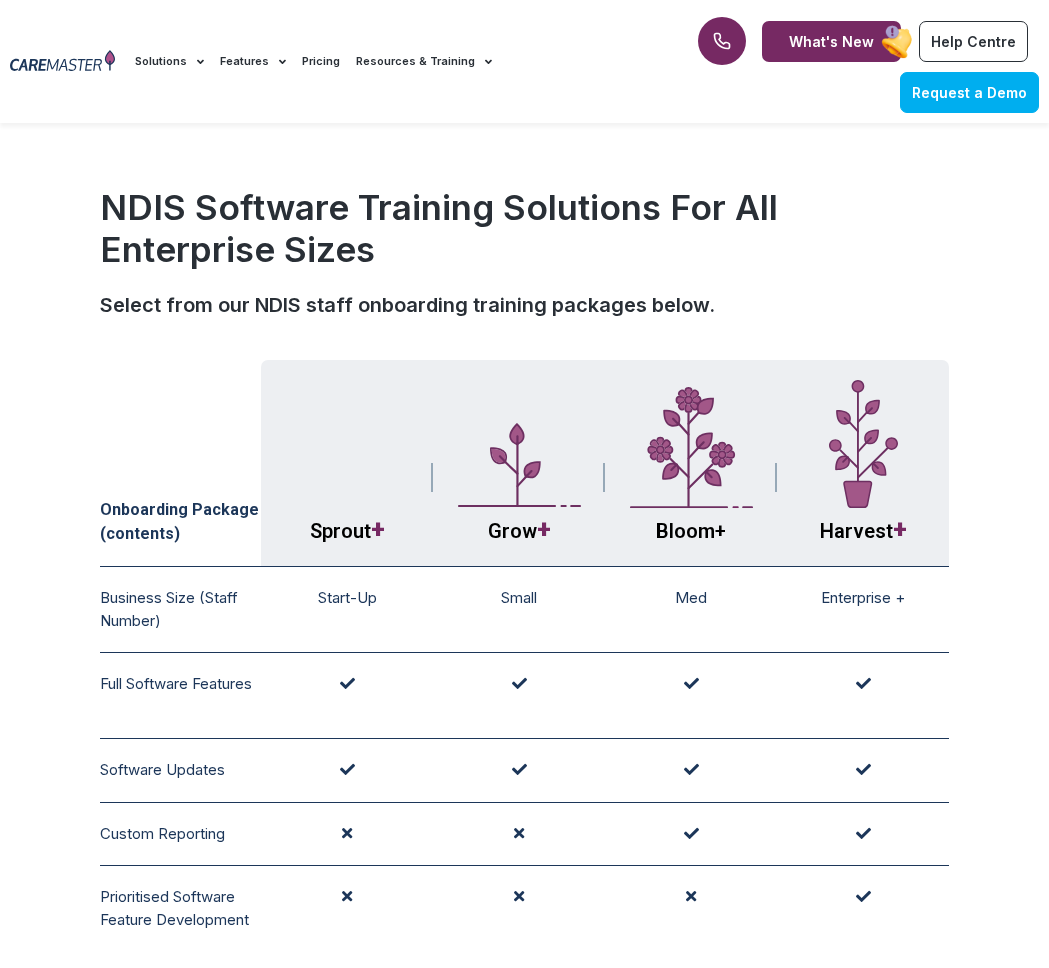 scroll, scrollTop: 1287, scrollLeft: 0, axis: vertical 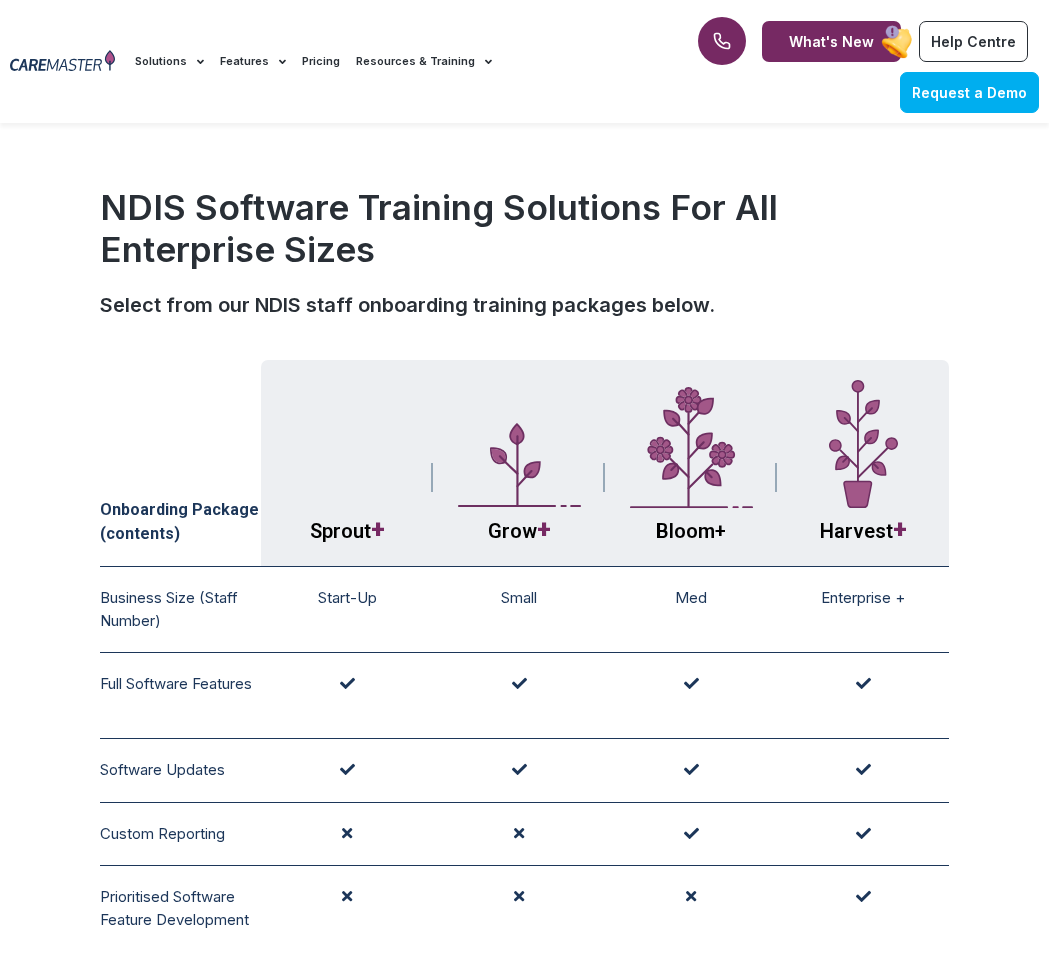 click on "Grow +" at bounding box center (519, 463) 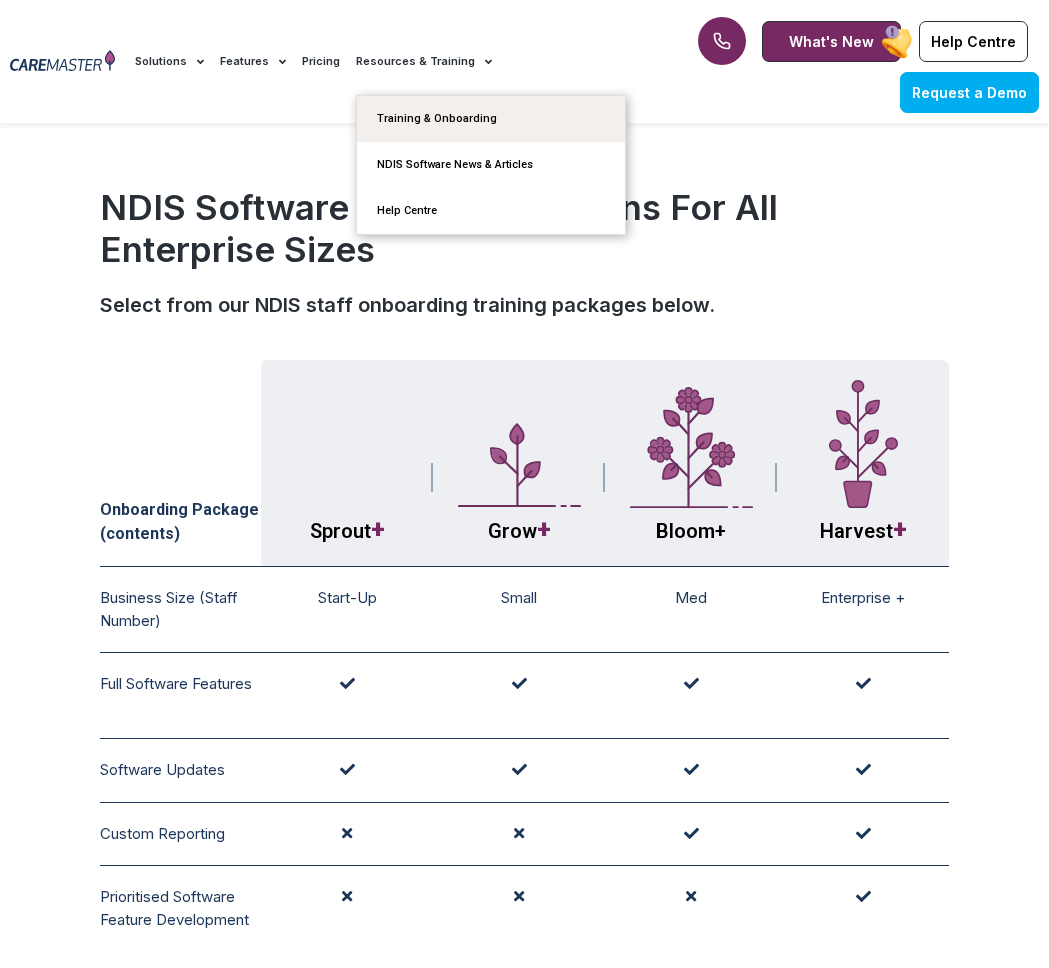 click on "Resources & Training" 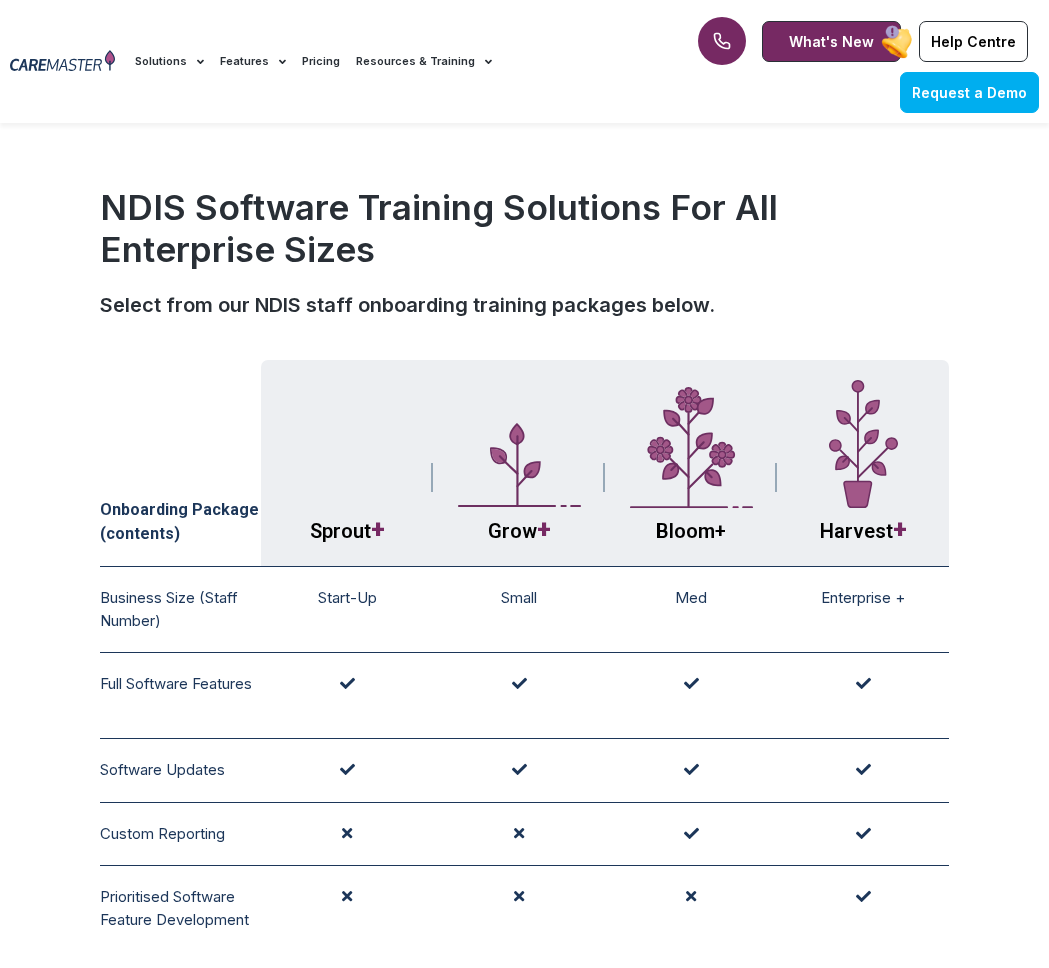 click 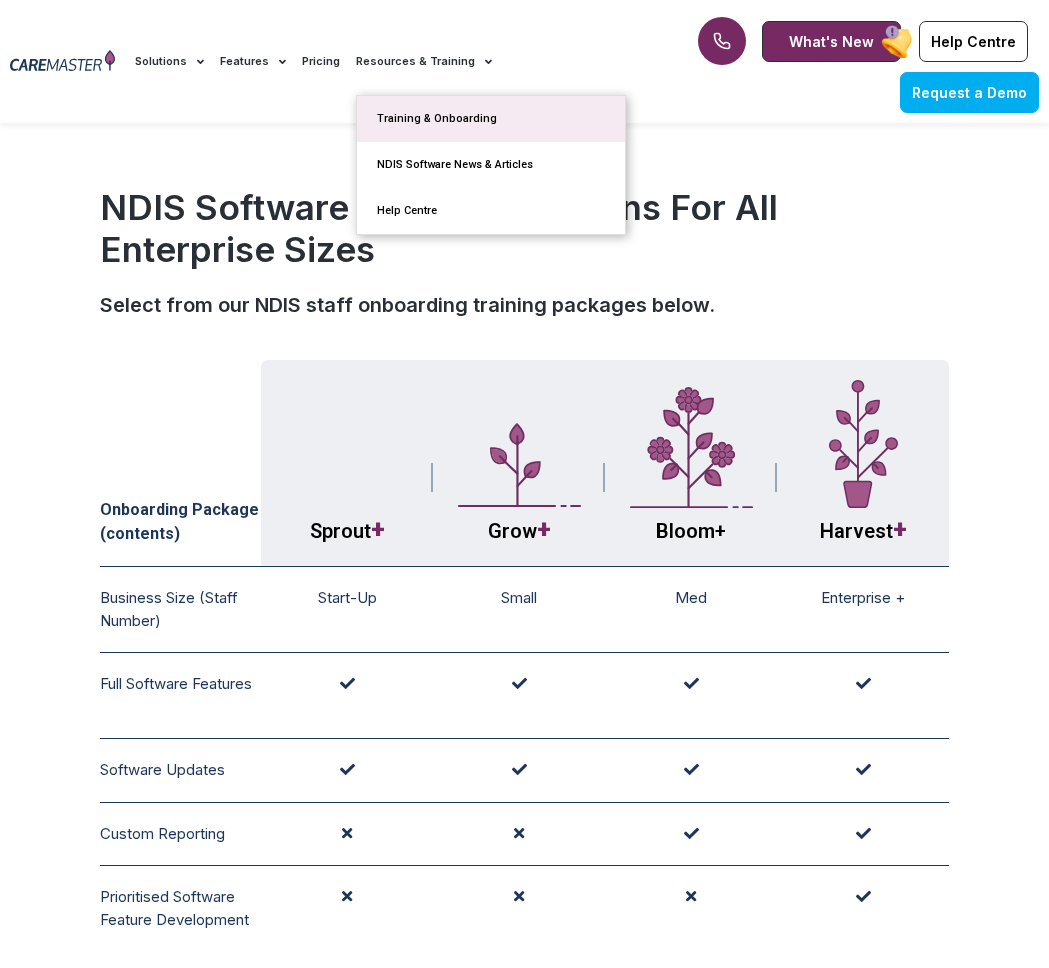 click on "Training & Onboarding" 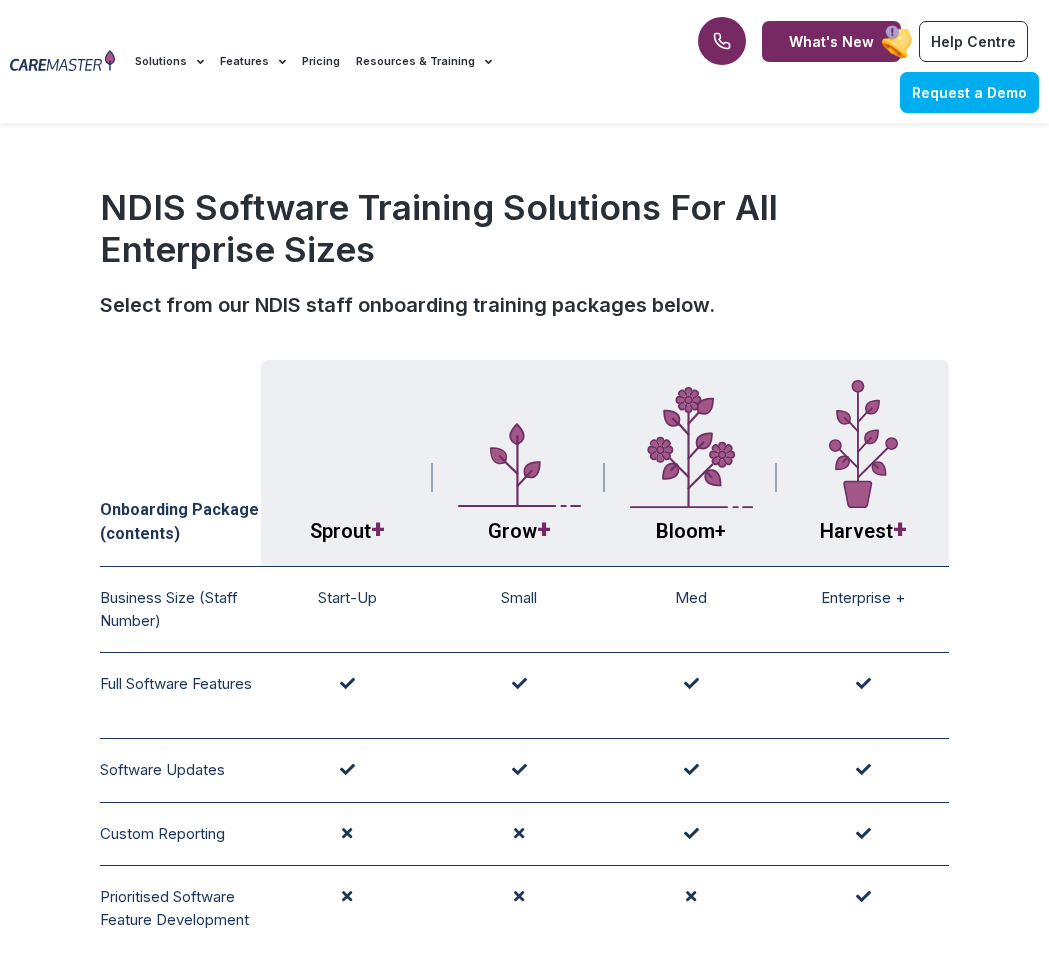 scroll, scrollTop: 0, scrollLeft: 0, axis: both 